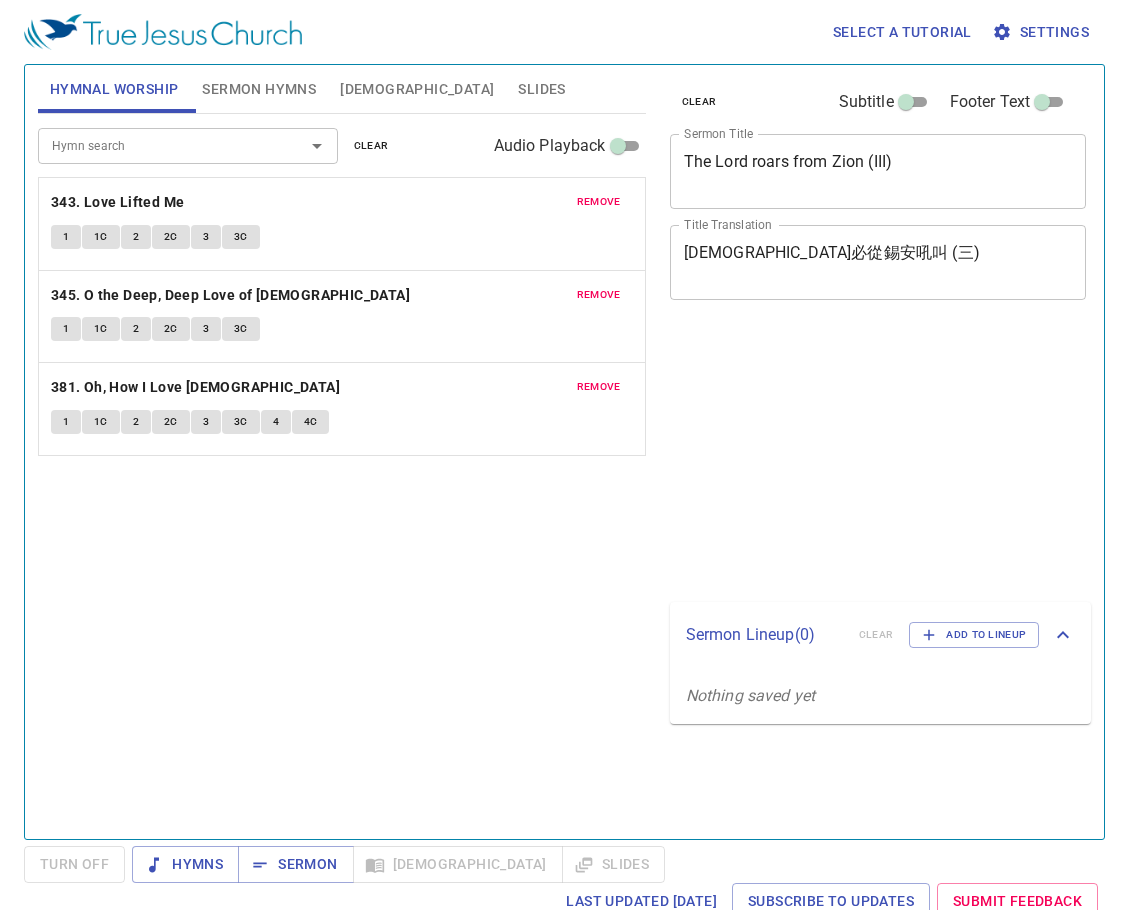 scroll, scrollTop: 0, scrollLeft: 0, axis: both 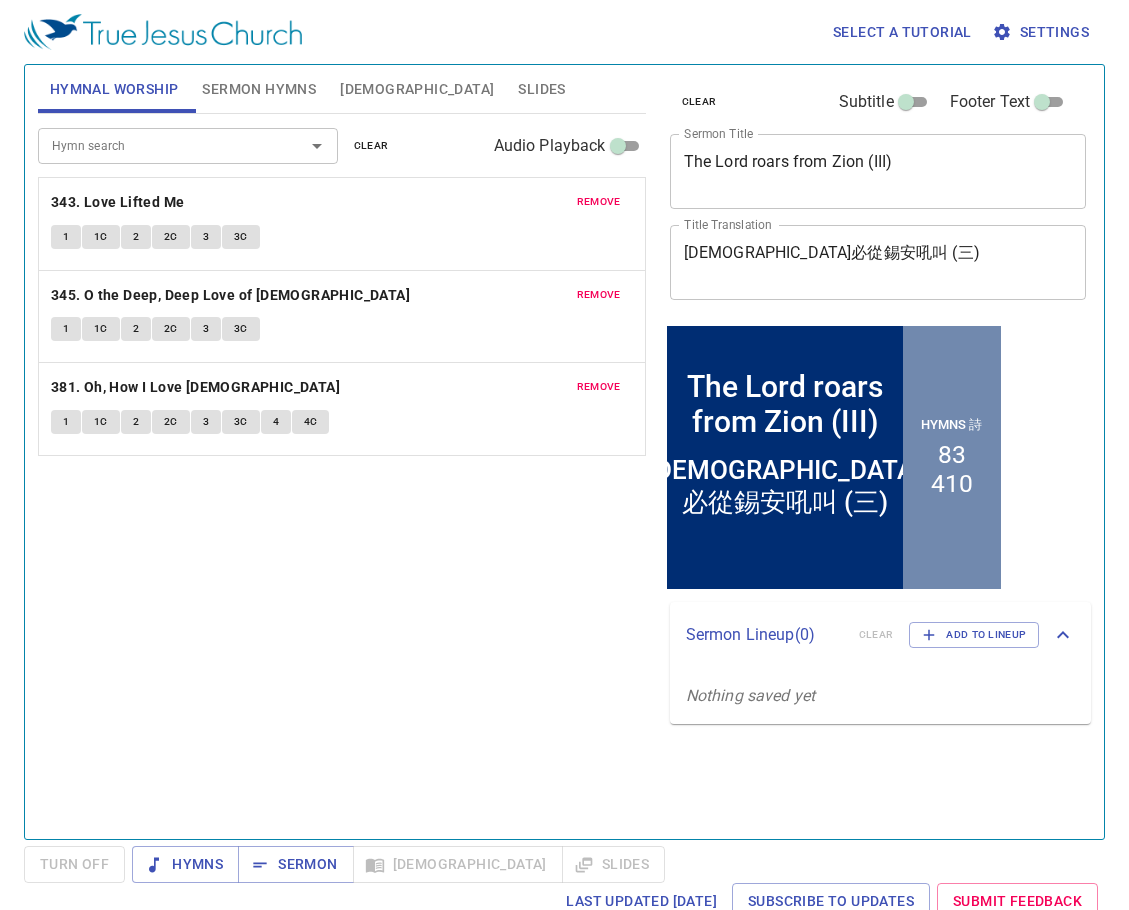 click on "clear" at bounding box center (371, 146) 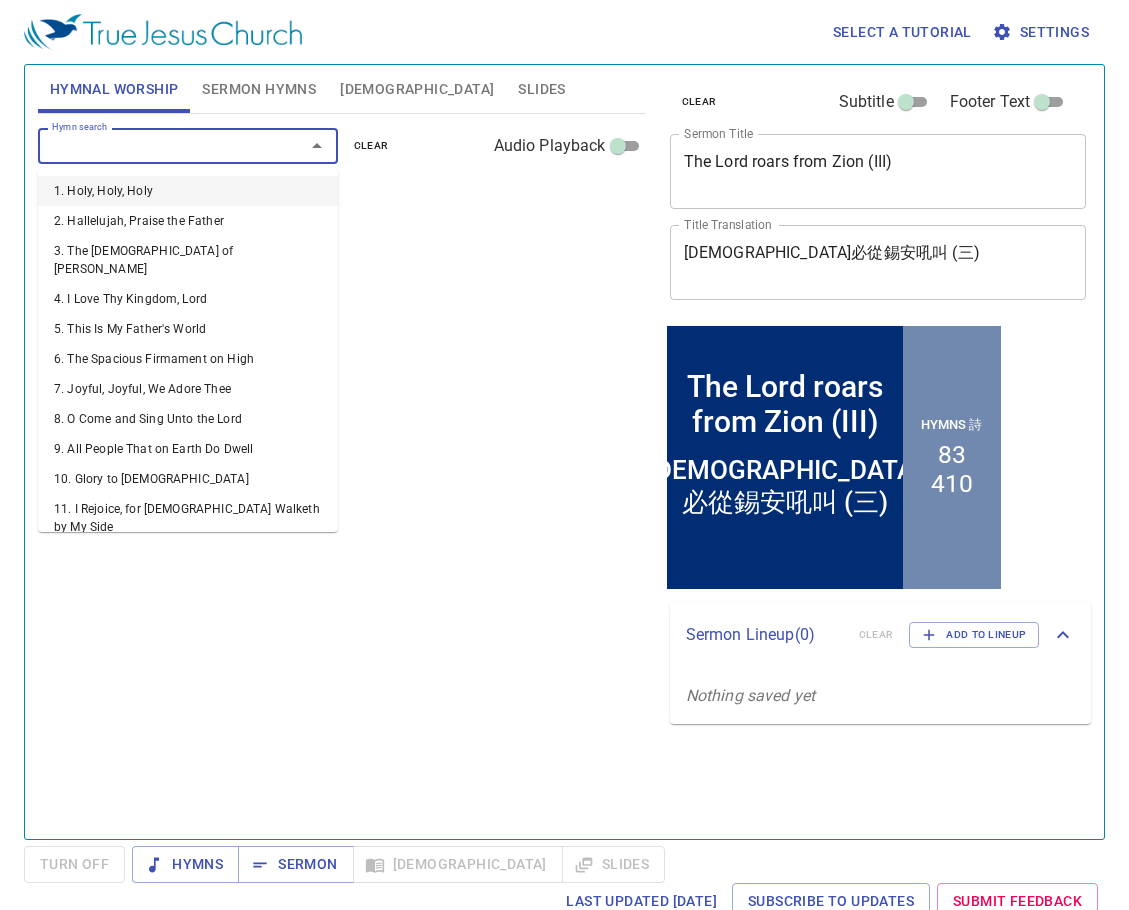 click on "Hymn search" at bounding box center [158, 145] 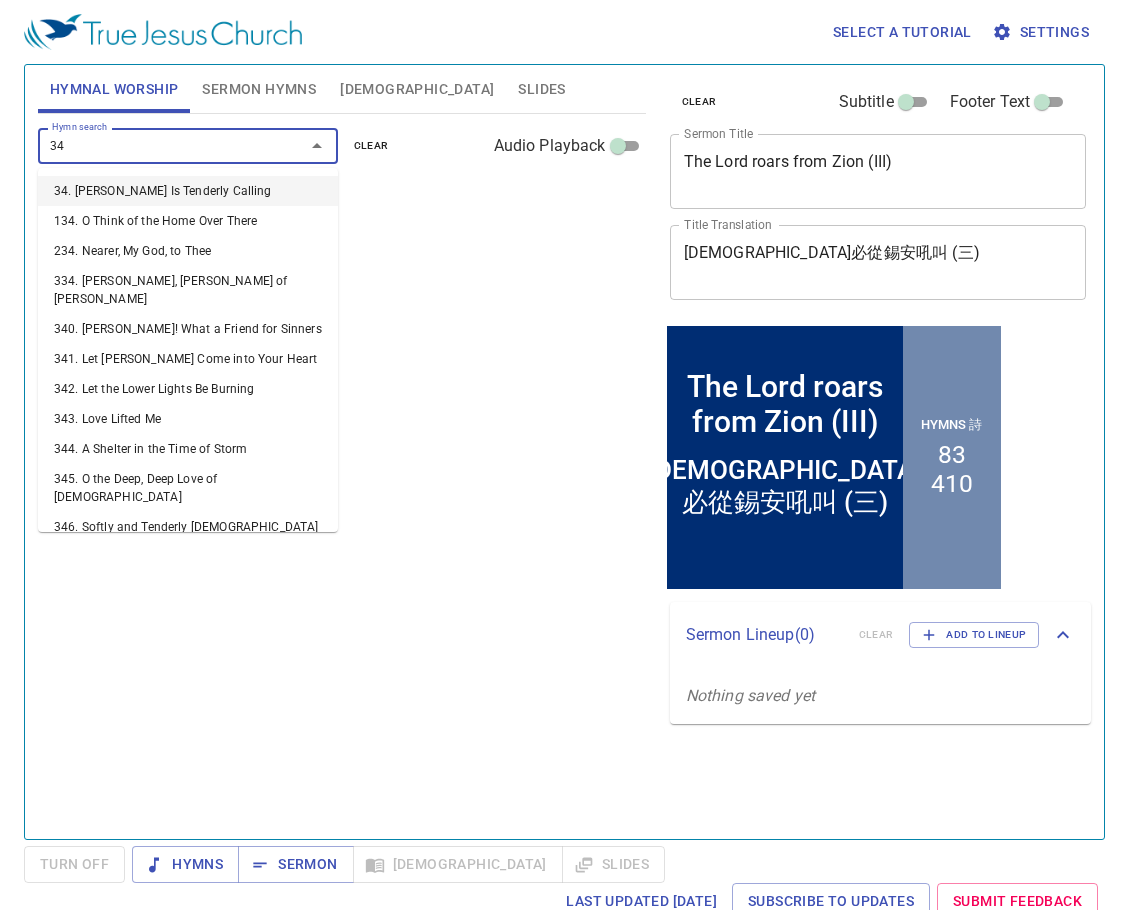type on "341" 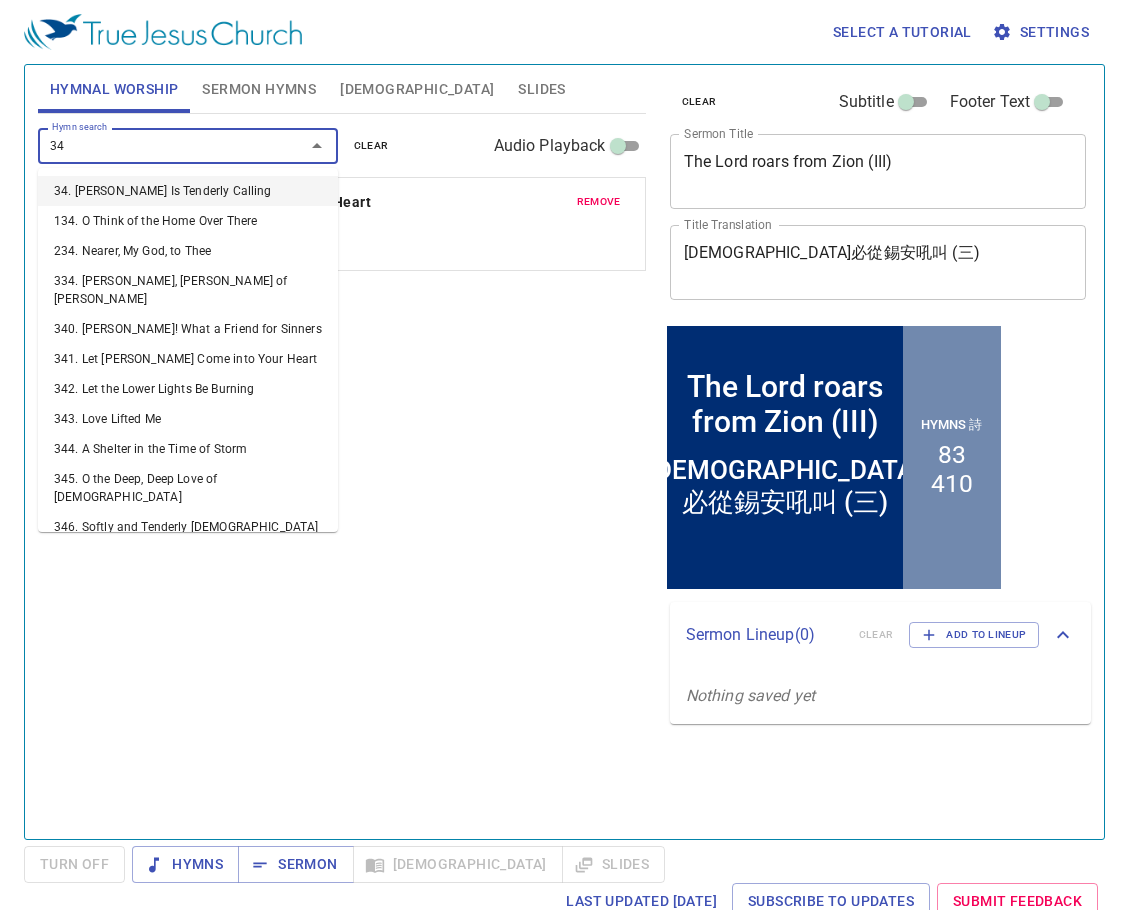 type on "343" 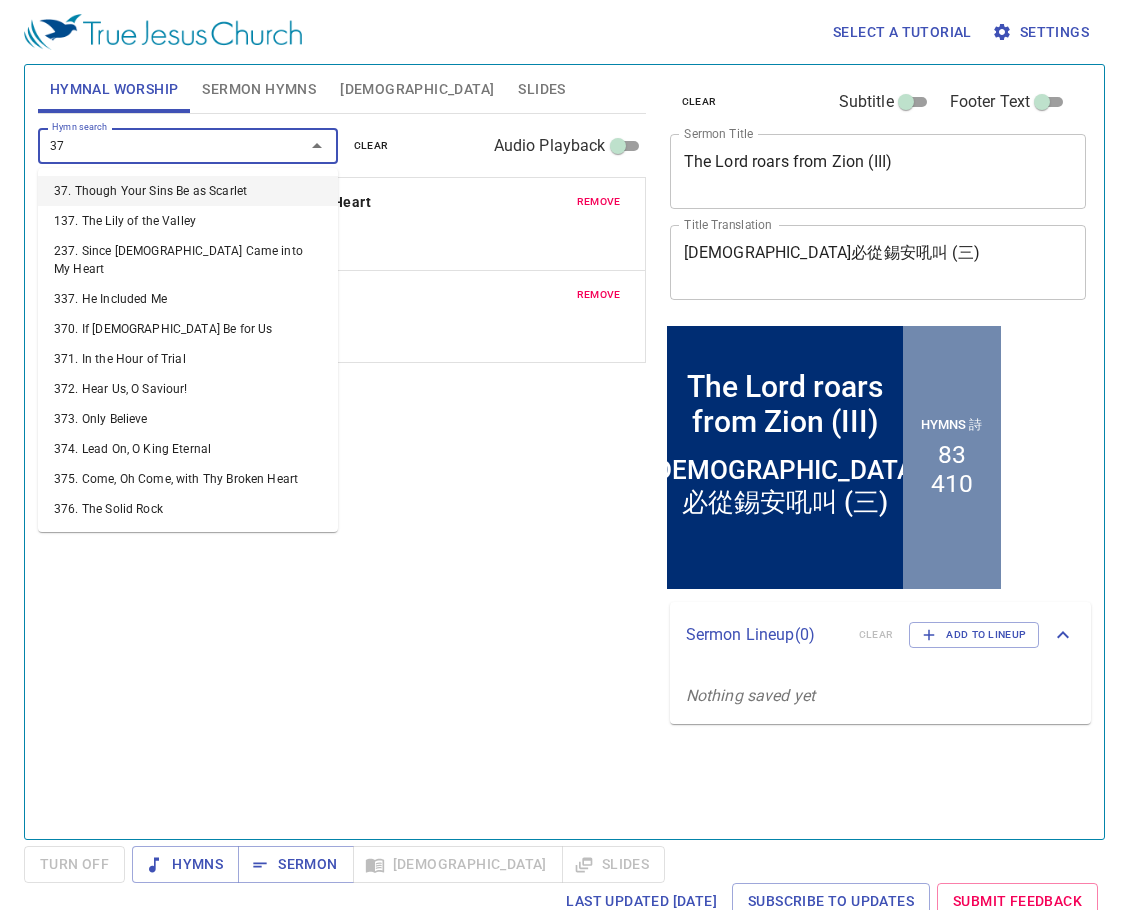type on "378" 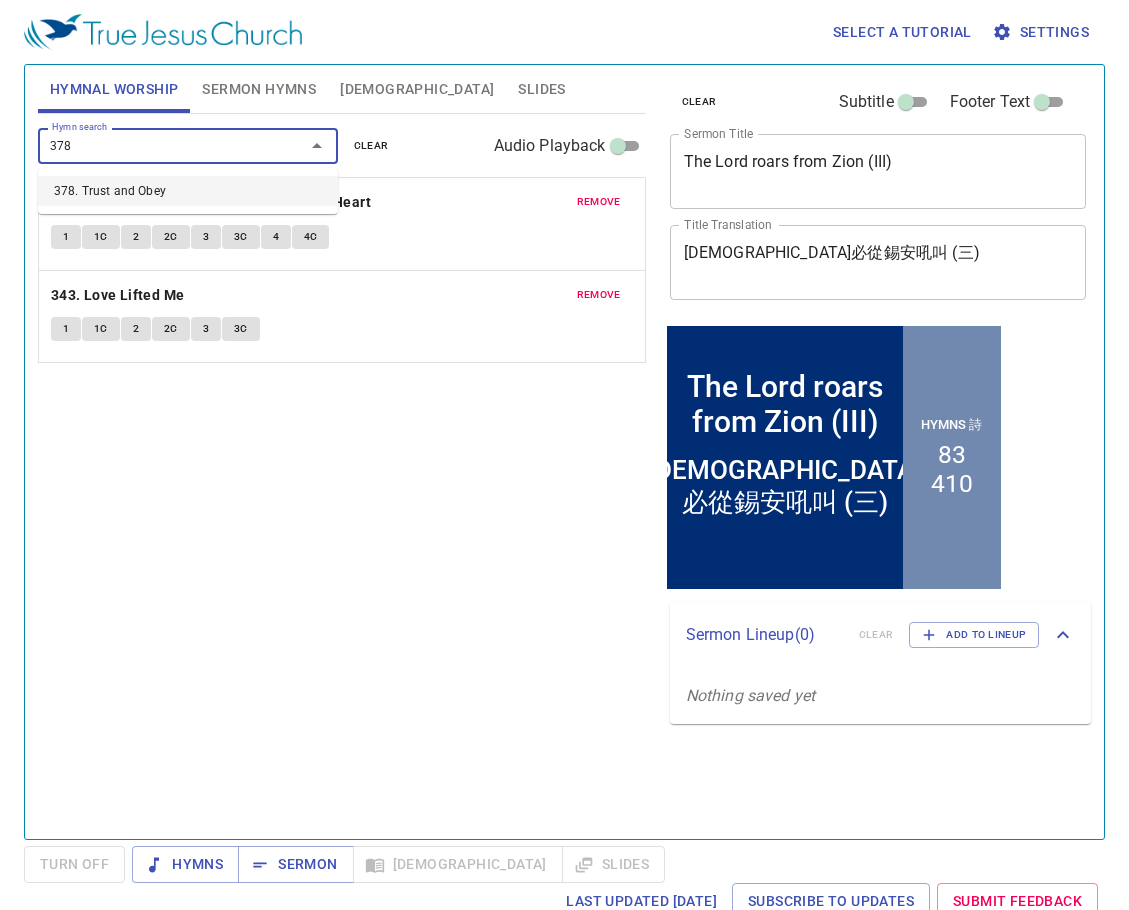 type 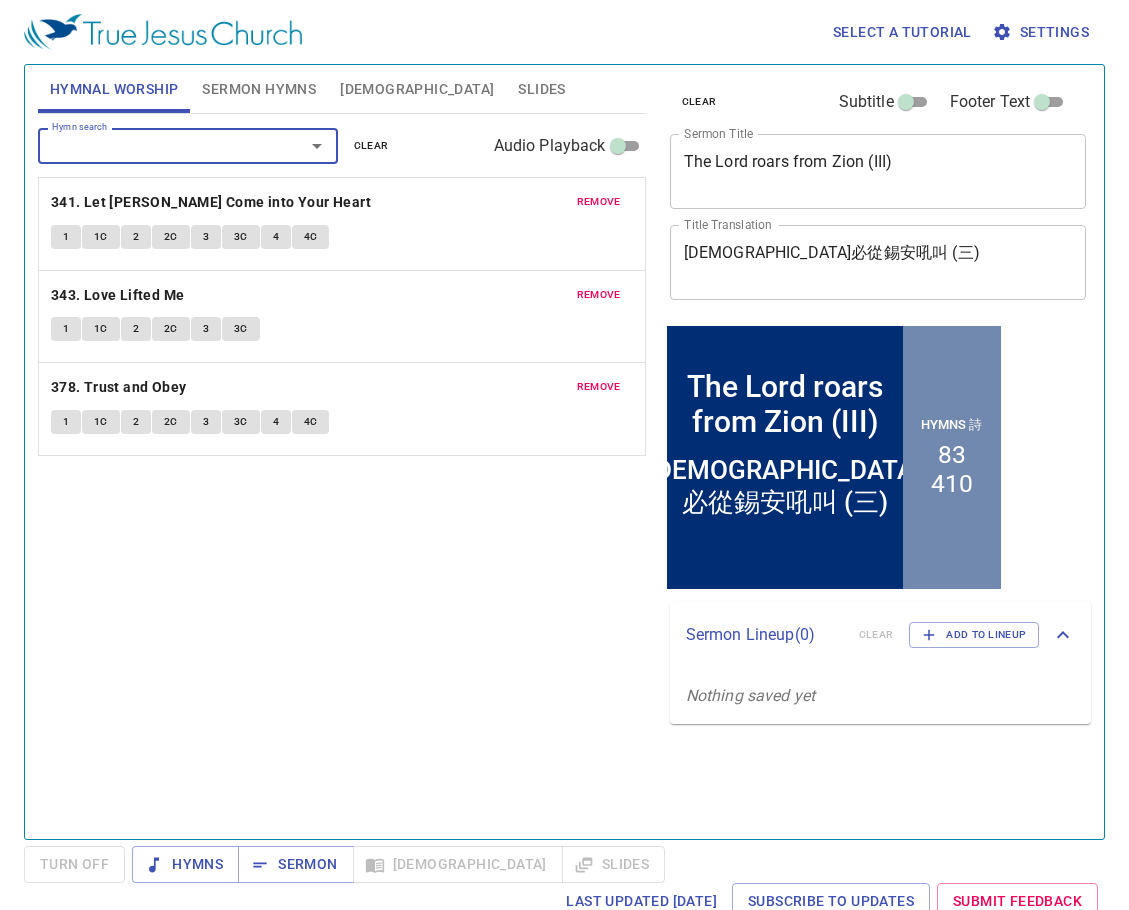 click on "Hymn search Hymn search   clear Audio Playback remove 341. Let Jesus Come into Your Heart   1 1C 2 2C 3 3C 4 4C remove 343. Love Lifted Me   1 1C 2 2C 3 3C remove 378. Trust and Obey   1 1C 2 2C 3 3C 4 4C" at bounding box center [342, 468] 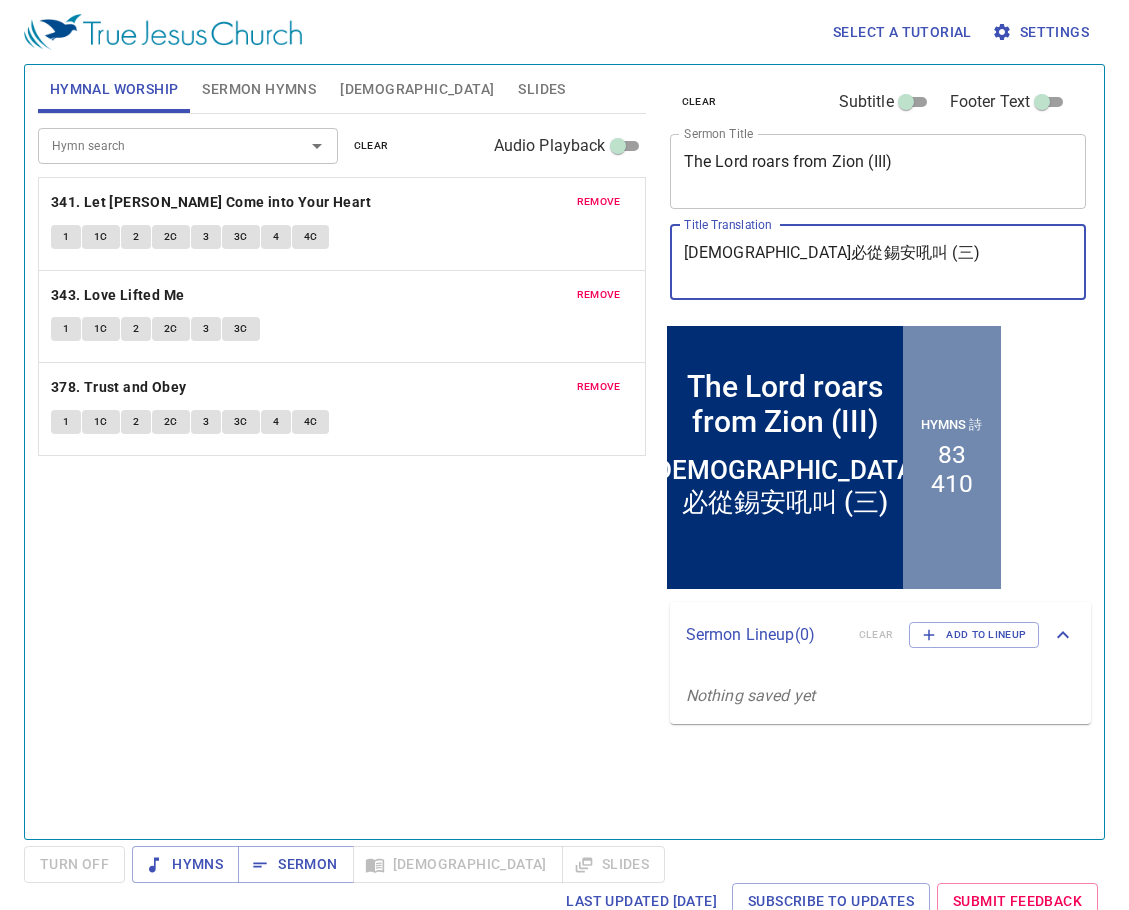 drag, startPoint x: 894, startPoint y: 256, endPoint x: 635, endPoint y: 215, distance: 262.2251 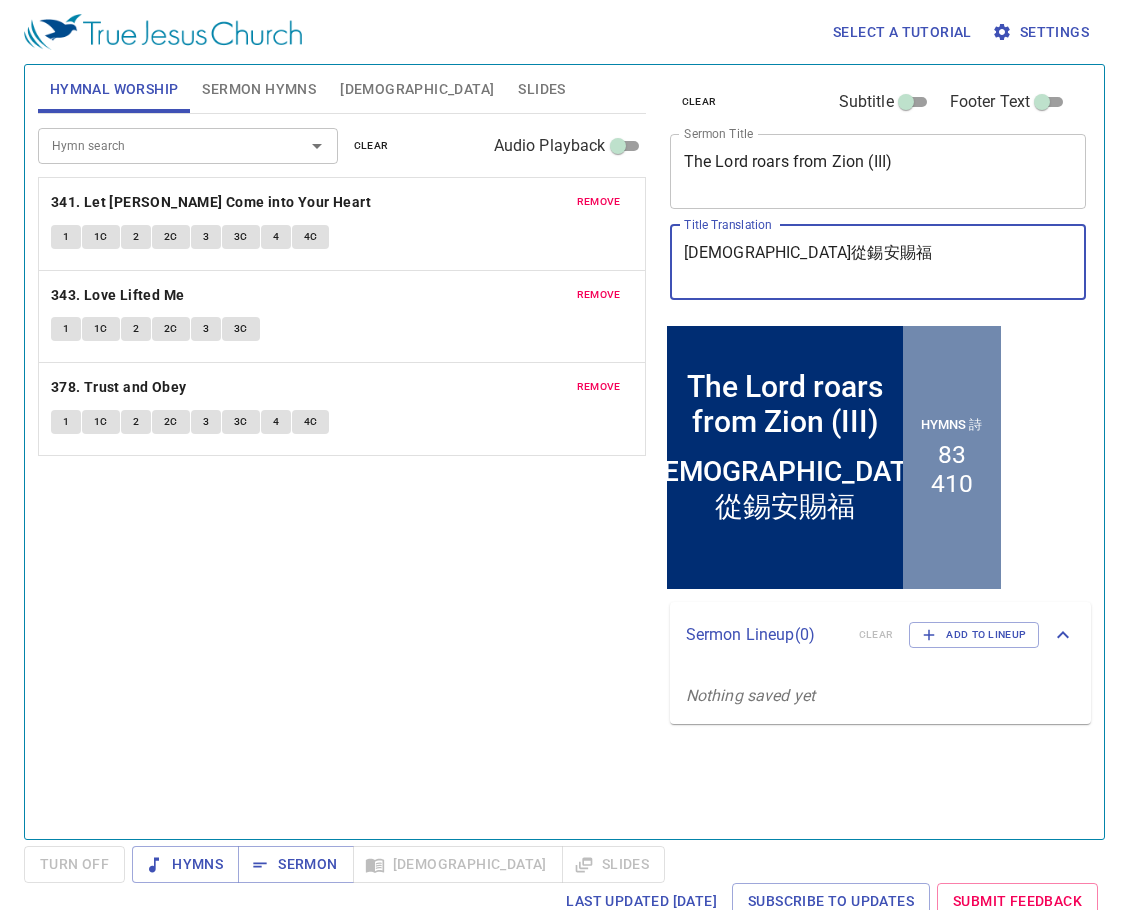 type on "[DEMOGRAPHIC_DATA]從錫安賜福" 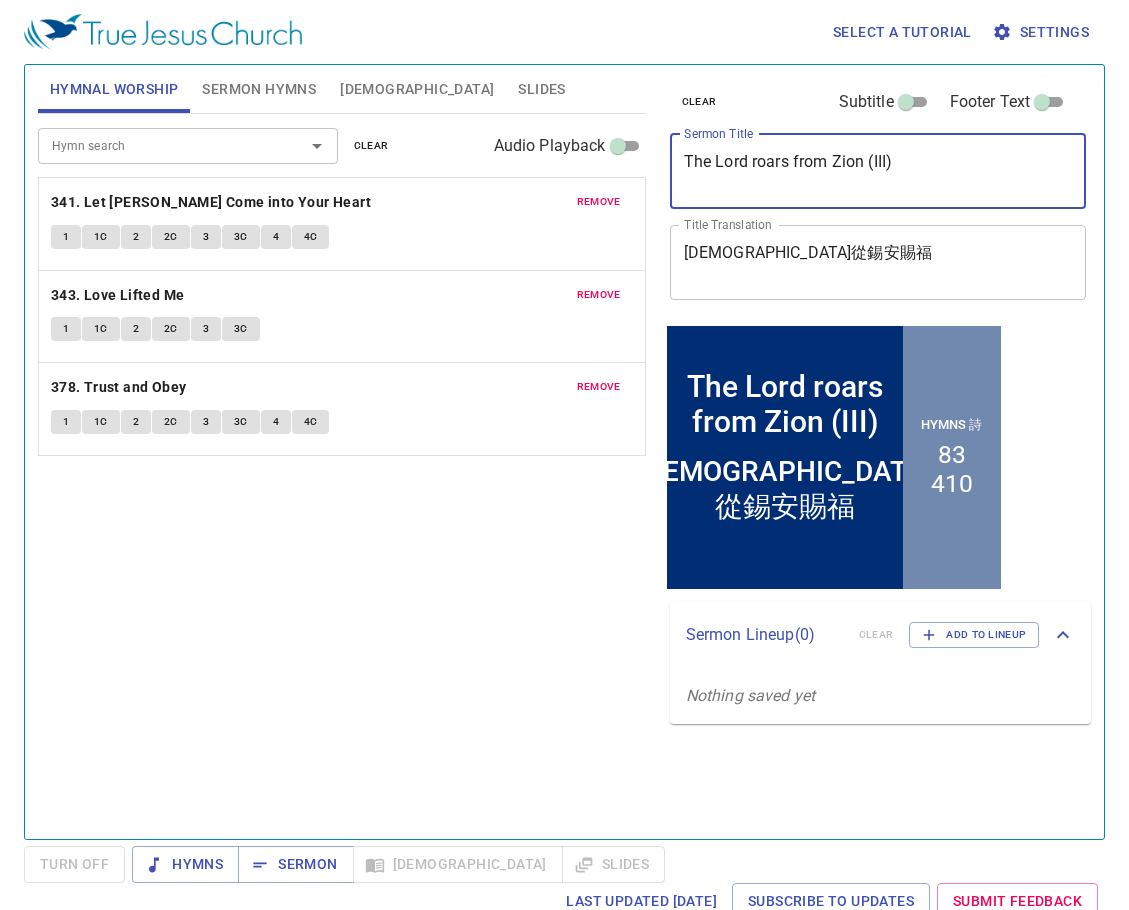 drag, startPoint x: 832, startPoint y: 152, endPoint x: 674, endPoint y: 151, distance: 158.00316 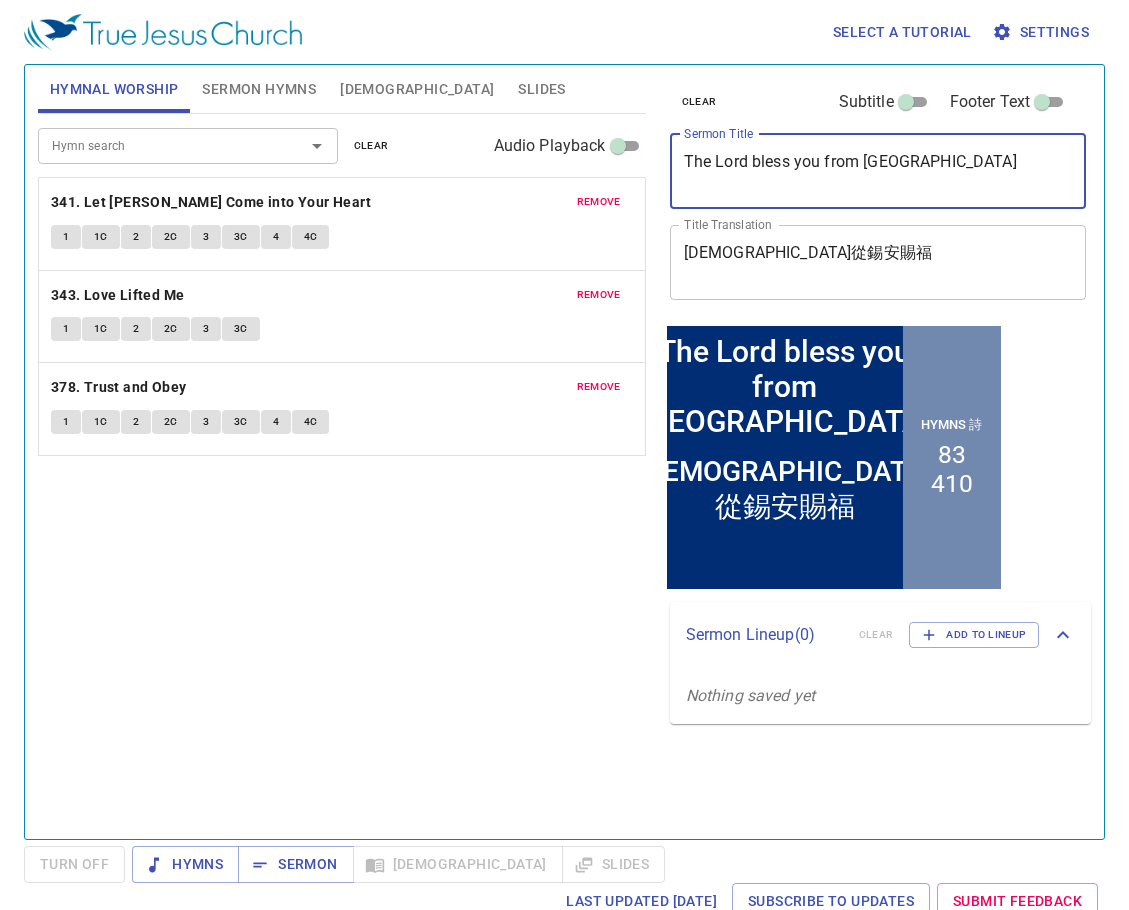 type on "The Lord bless you from [GEOGRAPHIC_DATA]" 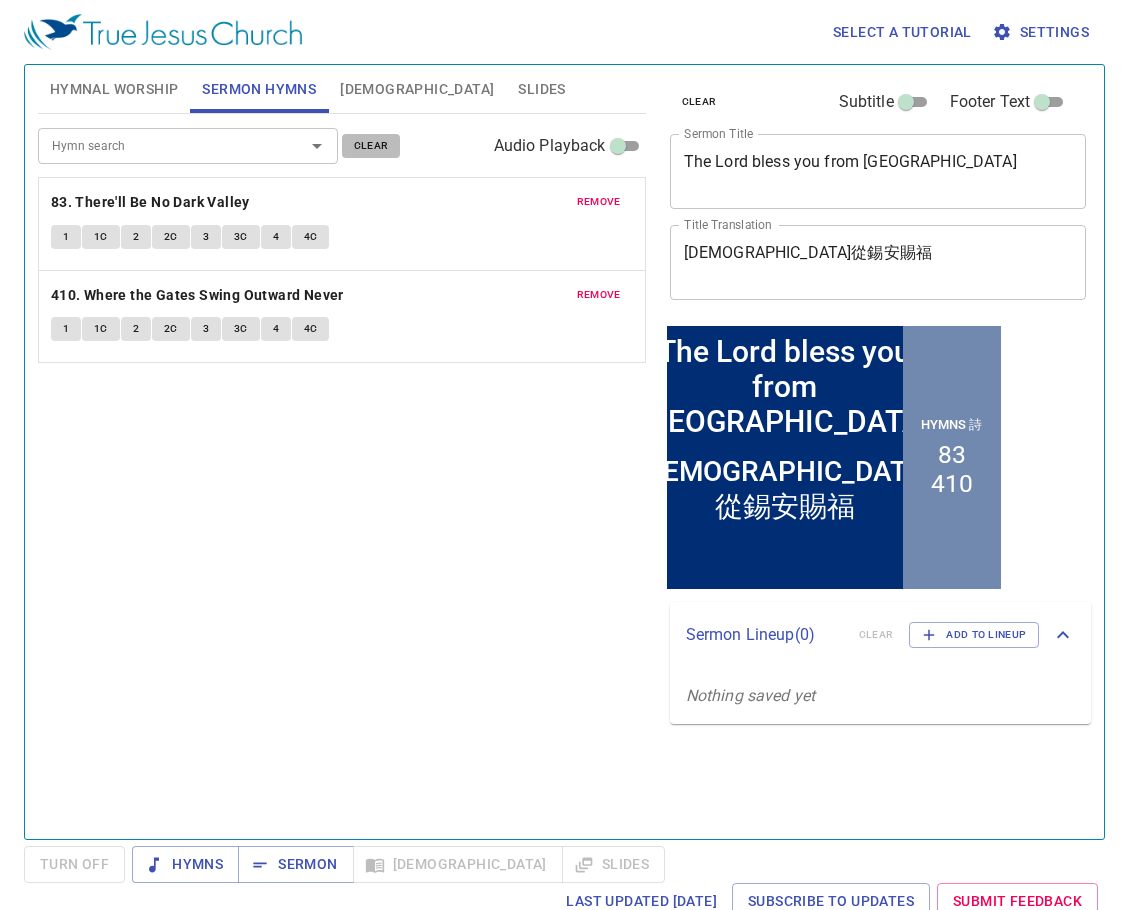 click on "clear" at bounding box center (371, 146) 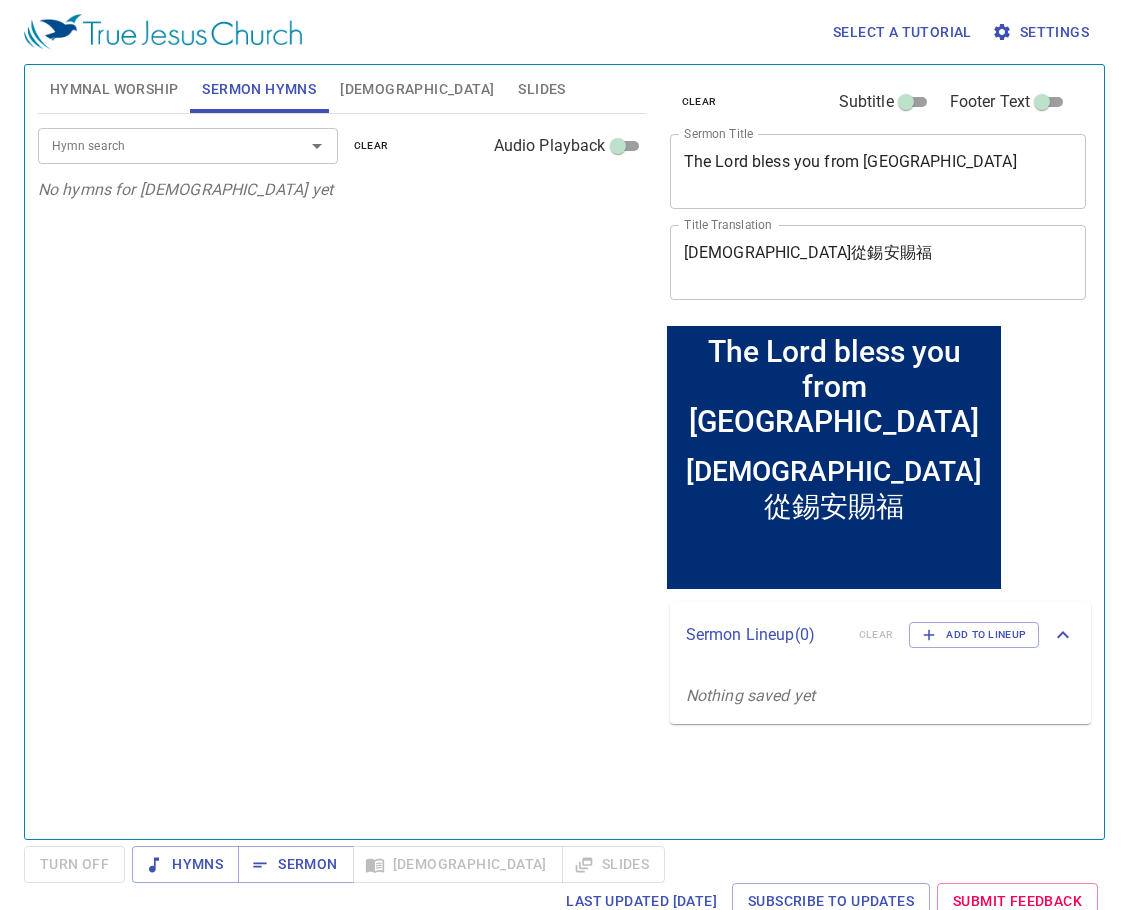 click on "Hymn search" at bounding box center [158, 145] 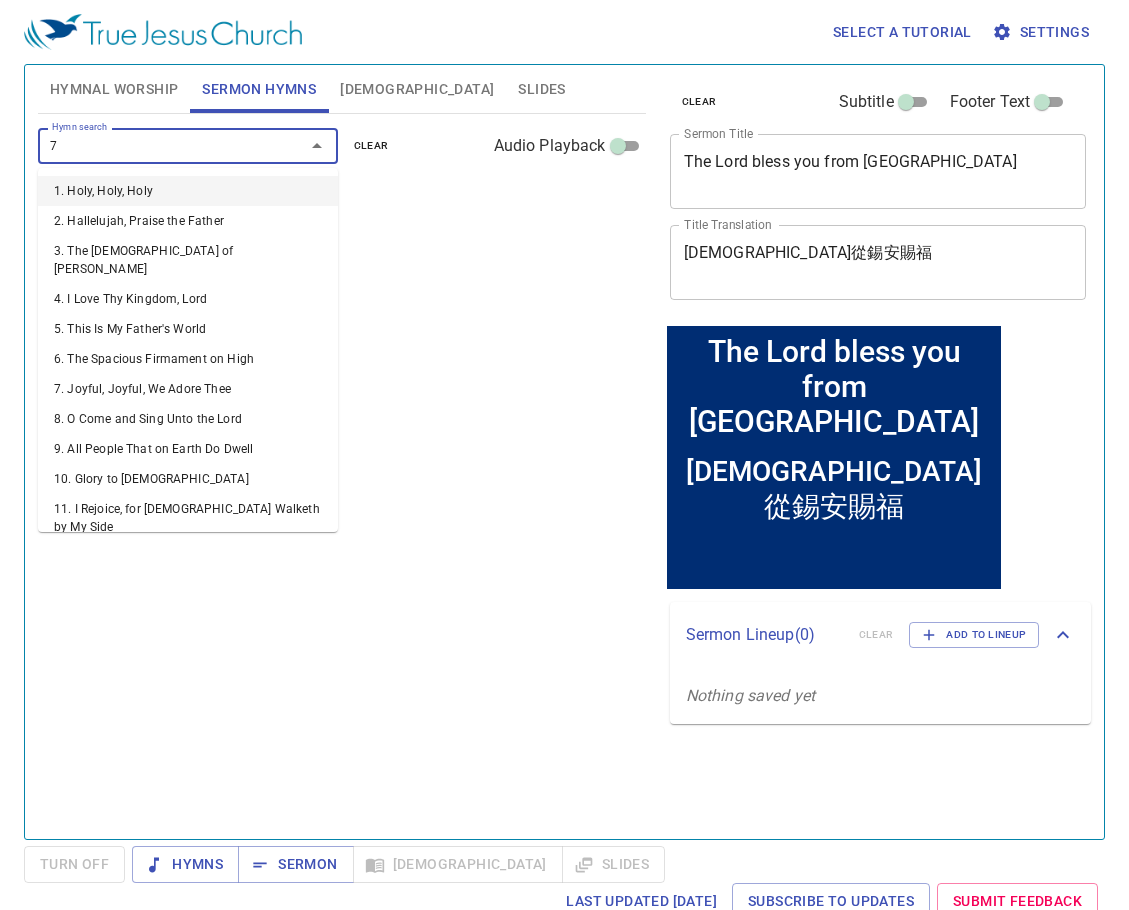 type on "73" 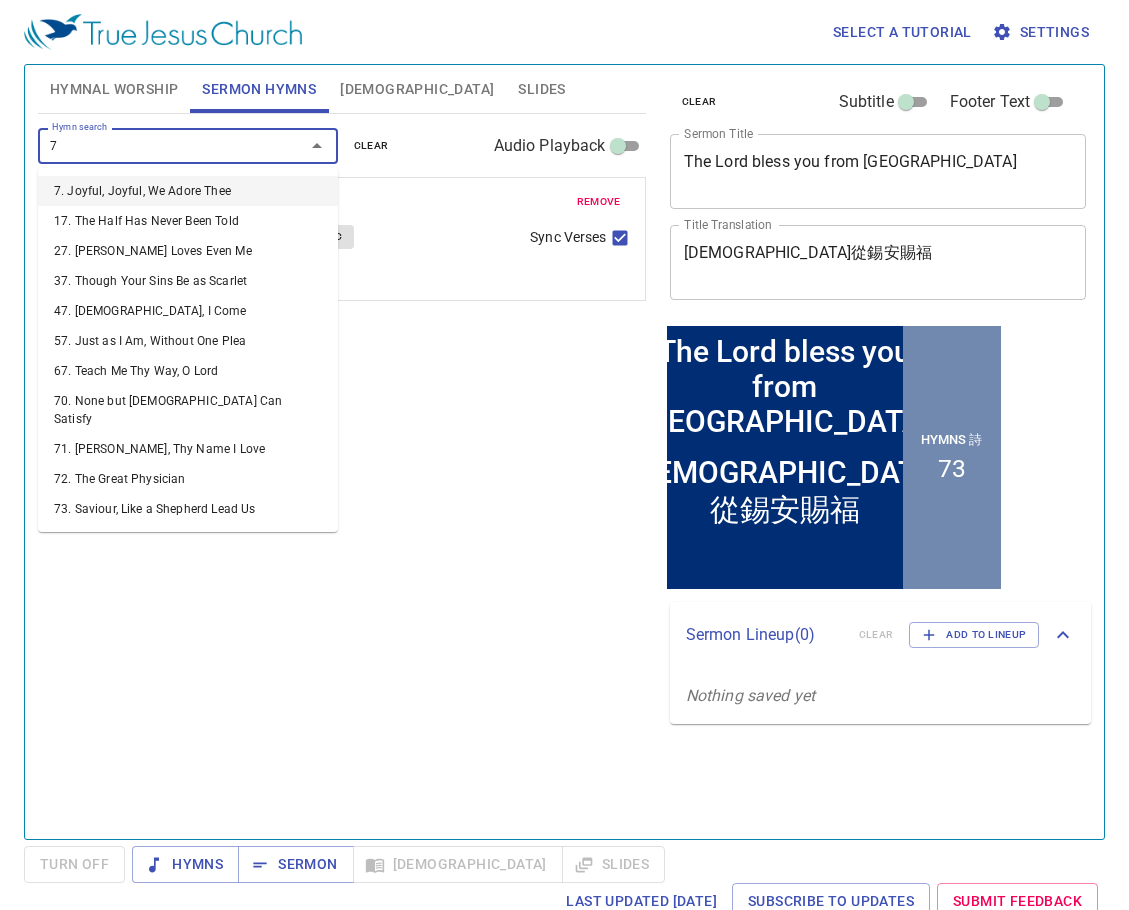 type on "70" 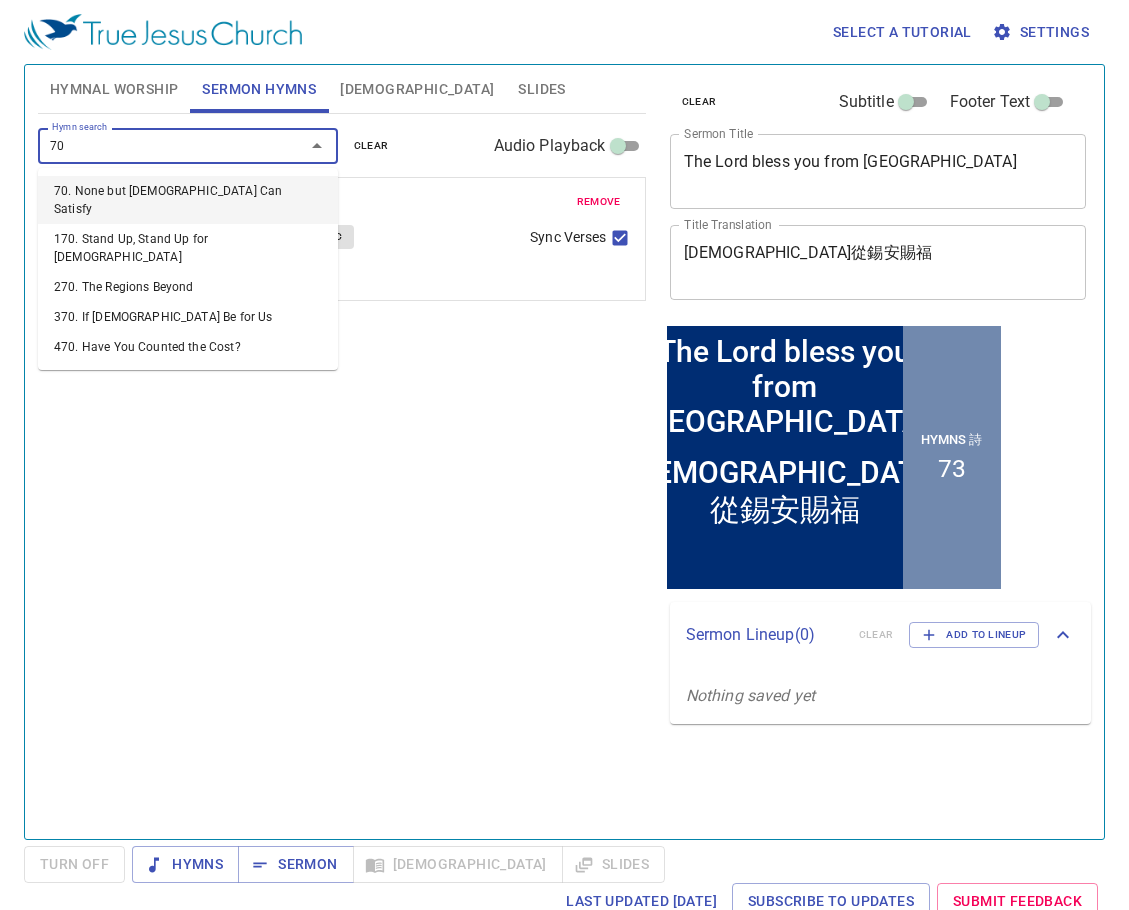 type 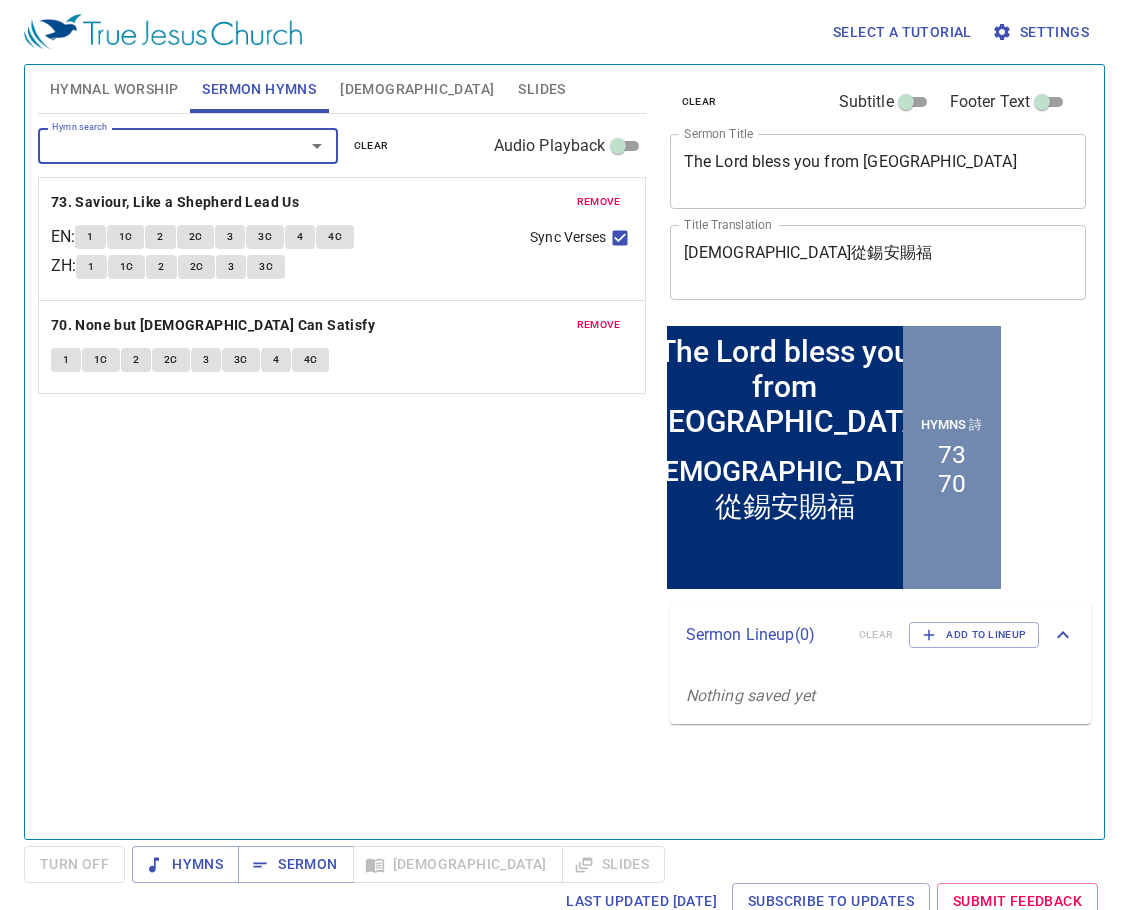 click on "Hymnal Worship" at bounding box center [114, 89] 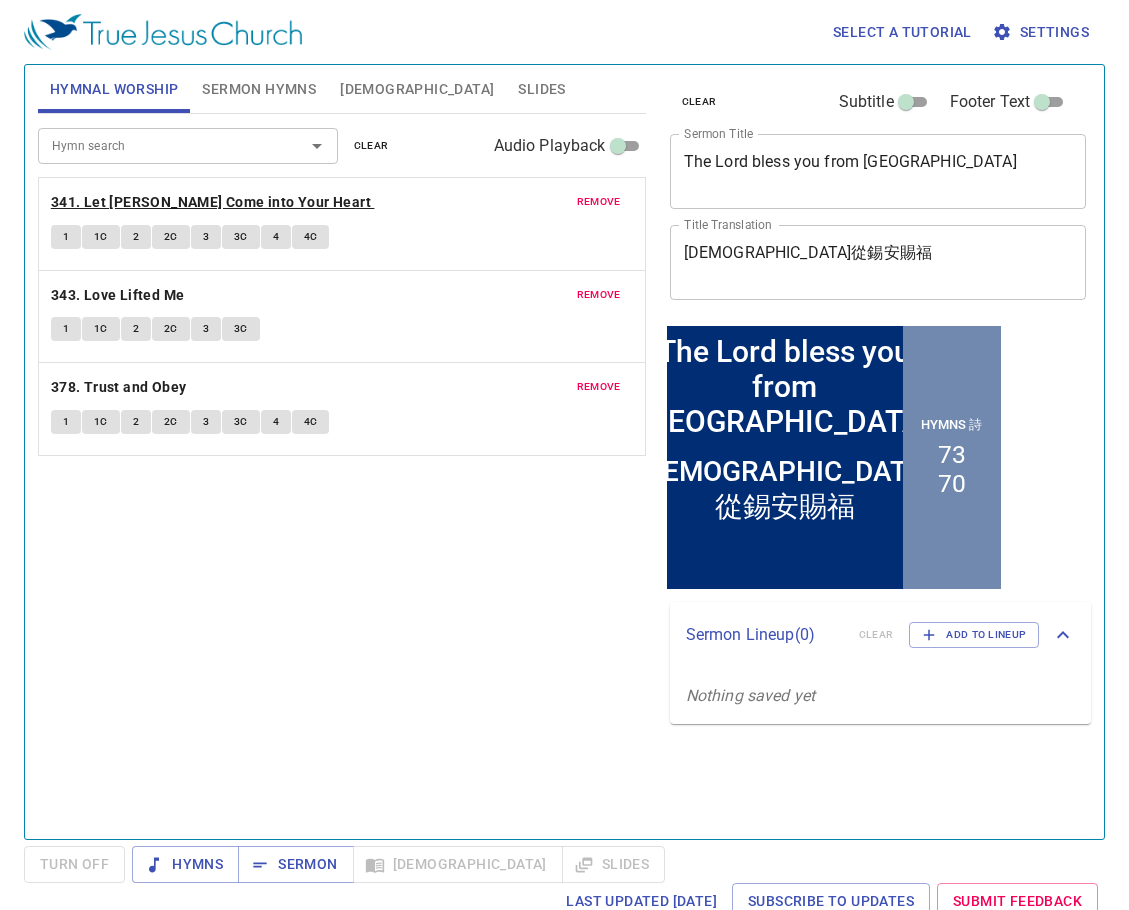 click on "341. Let [PERSON_NAME] Come into Your Heart" at bounding box center (211, 202) 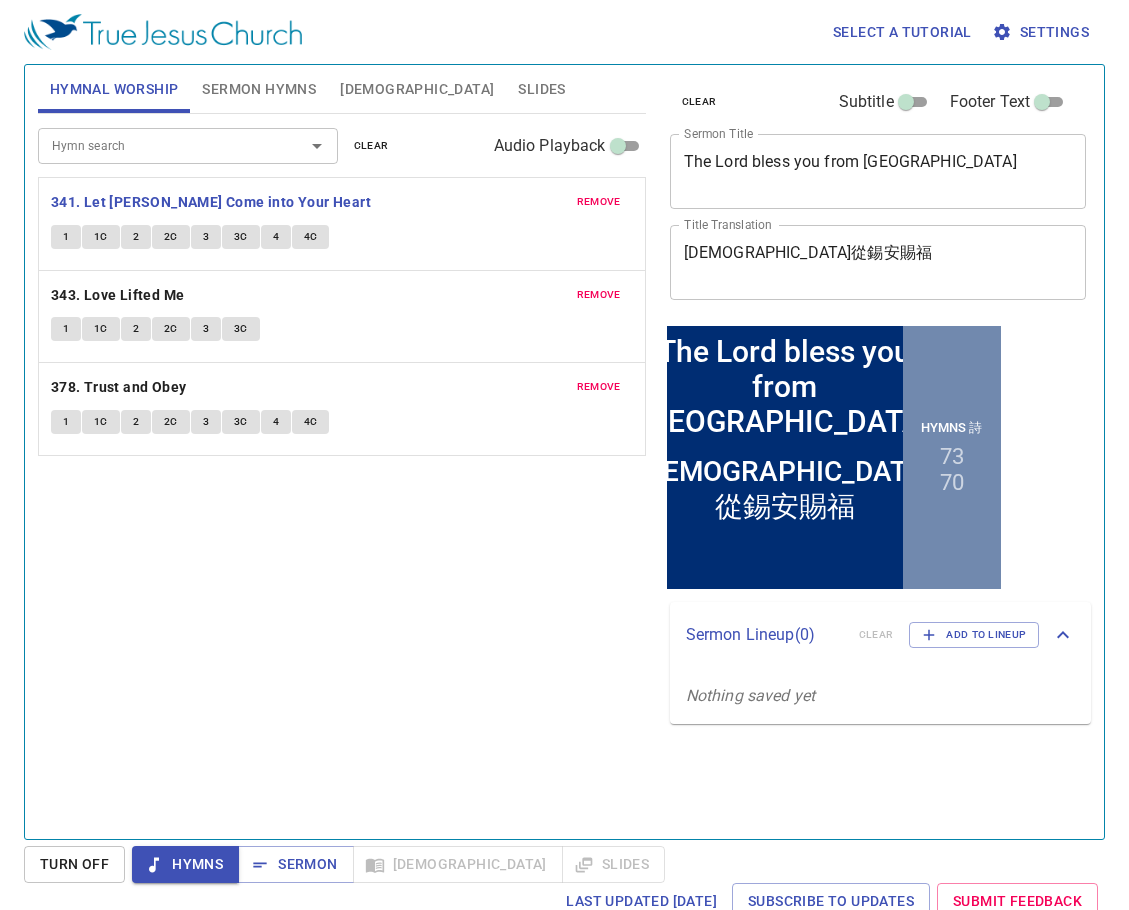 click on "1" at bounding box center [66, 237] 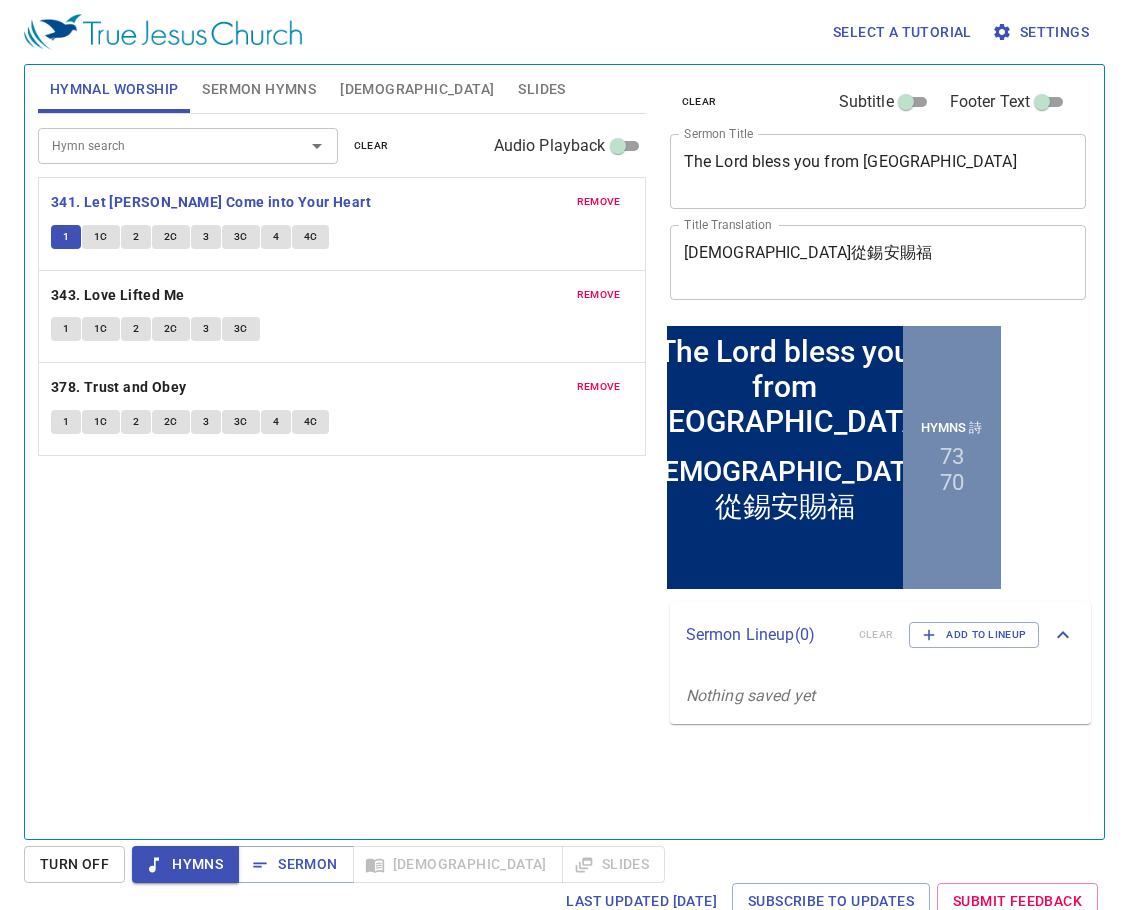 click on "1C" at bounding box center (101, 237) 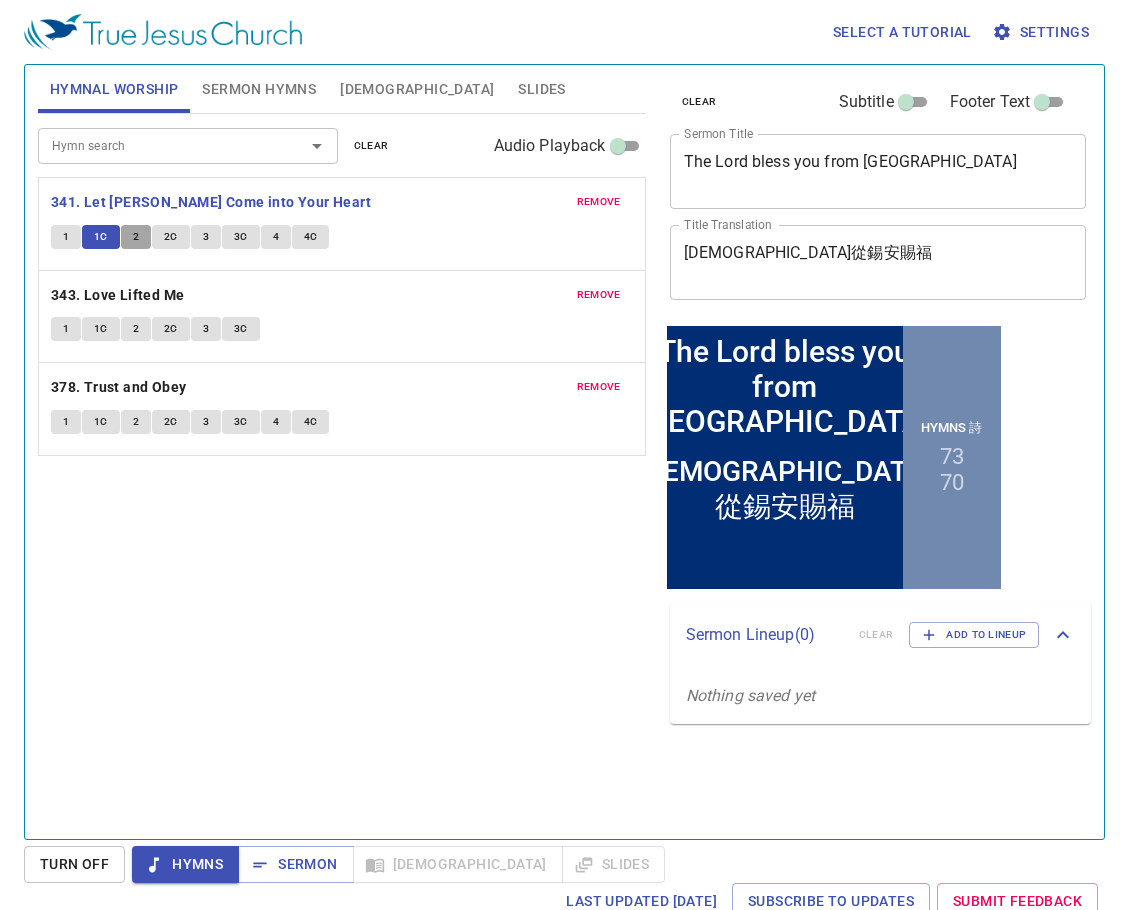 click on "2" at bounding box center (136, 237) 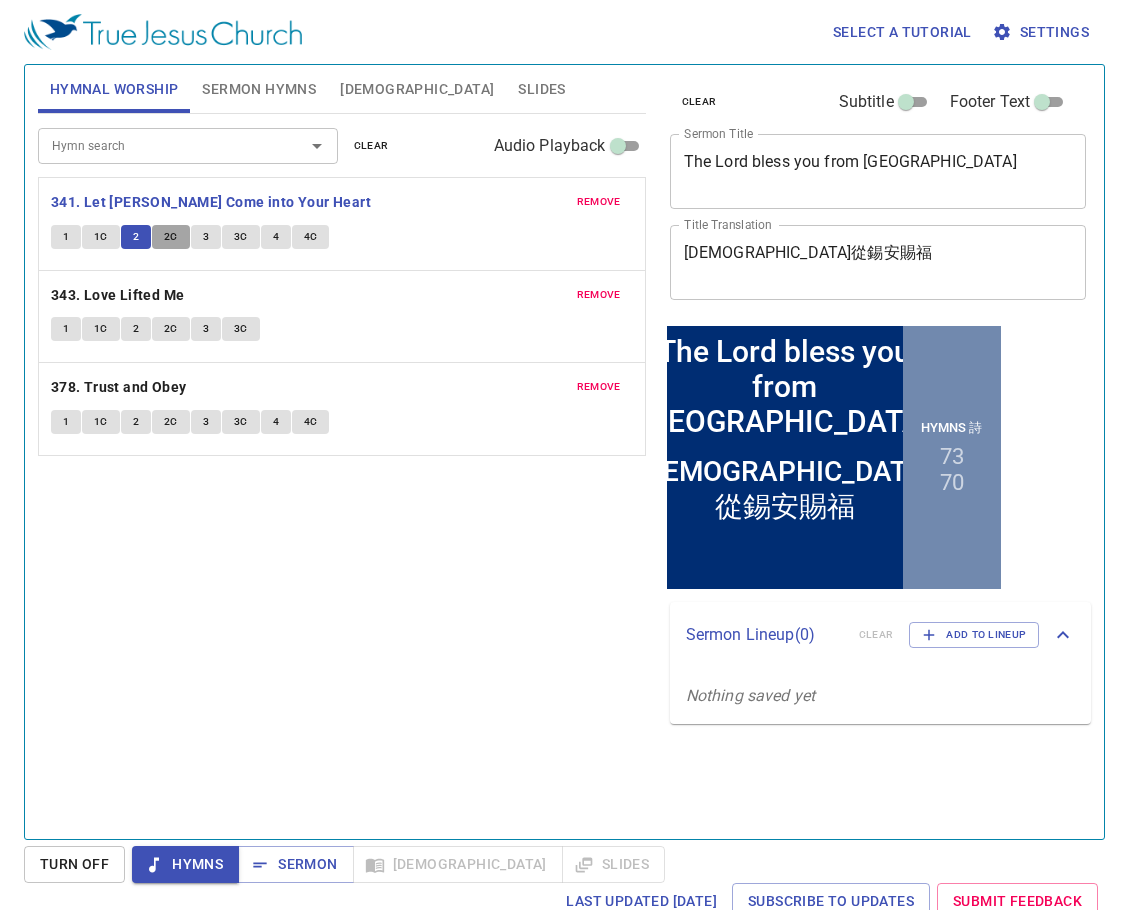 click on "2C" at bounding box center [171, 237] 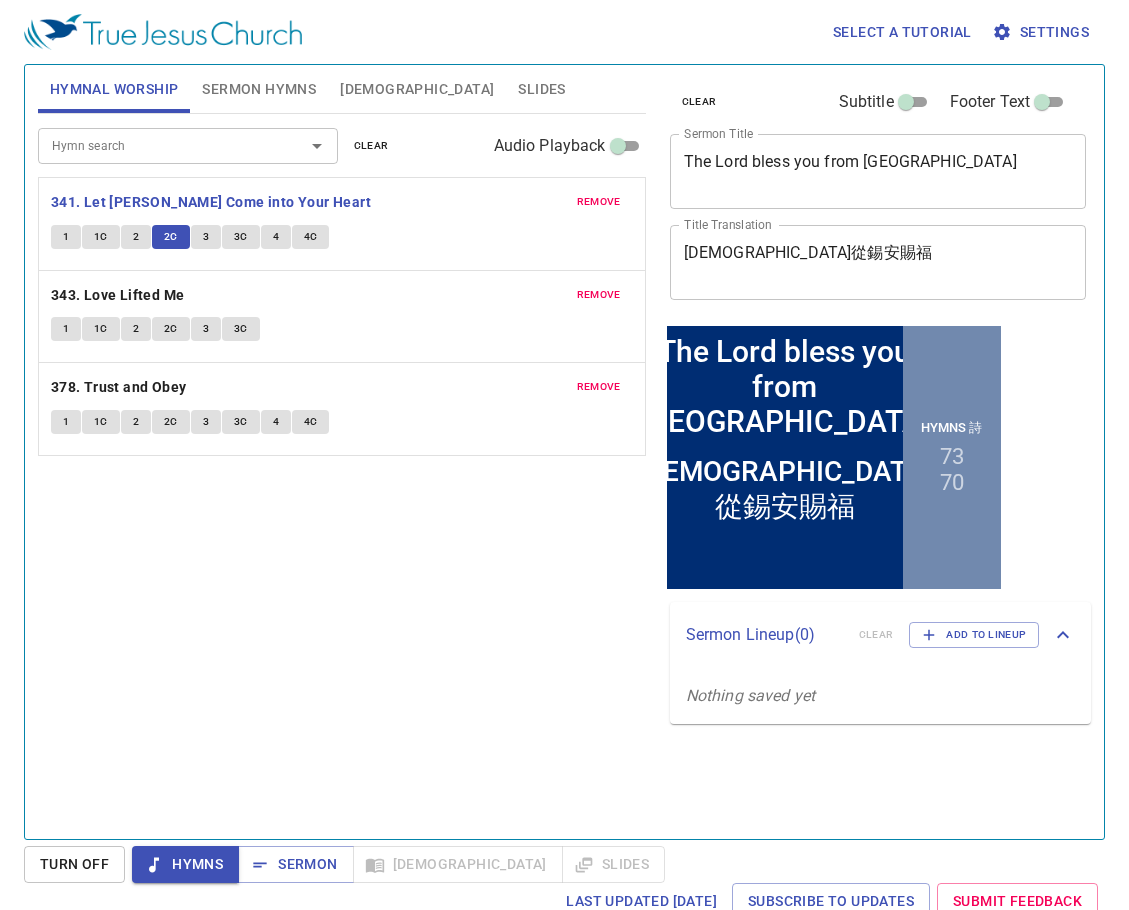 drag, startPoint x: 837, startPoint y: 257, endPoint x: 630, endPoint y: 243, distance: 207.47289 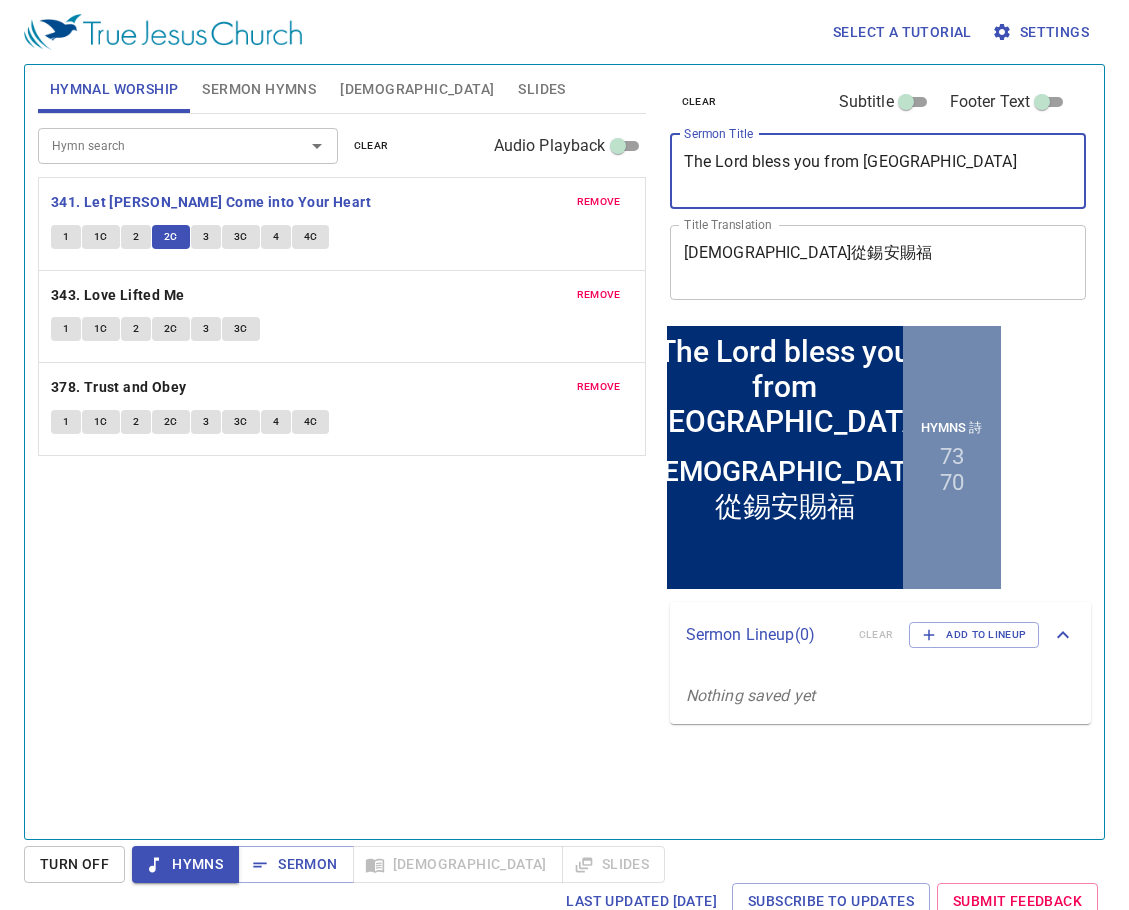drag, startPoint x: 917, startPoint y: 171, endPoint x: 669, endPoint y: 0, distance: 301.2391 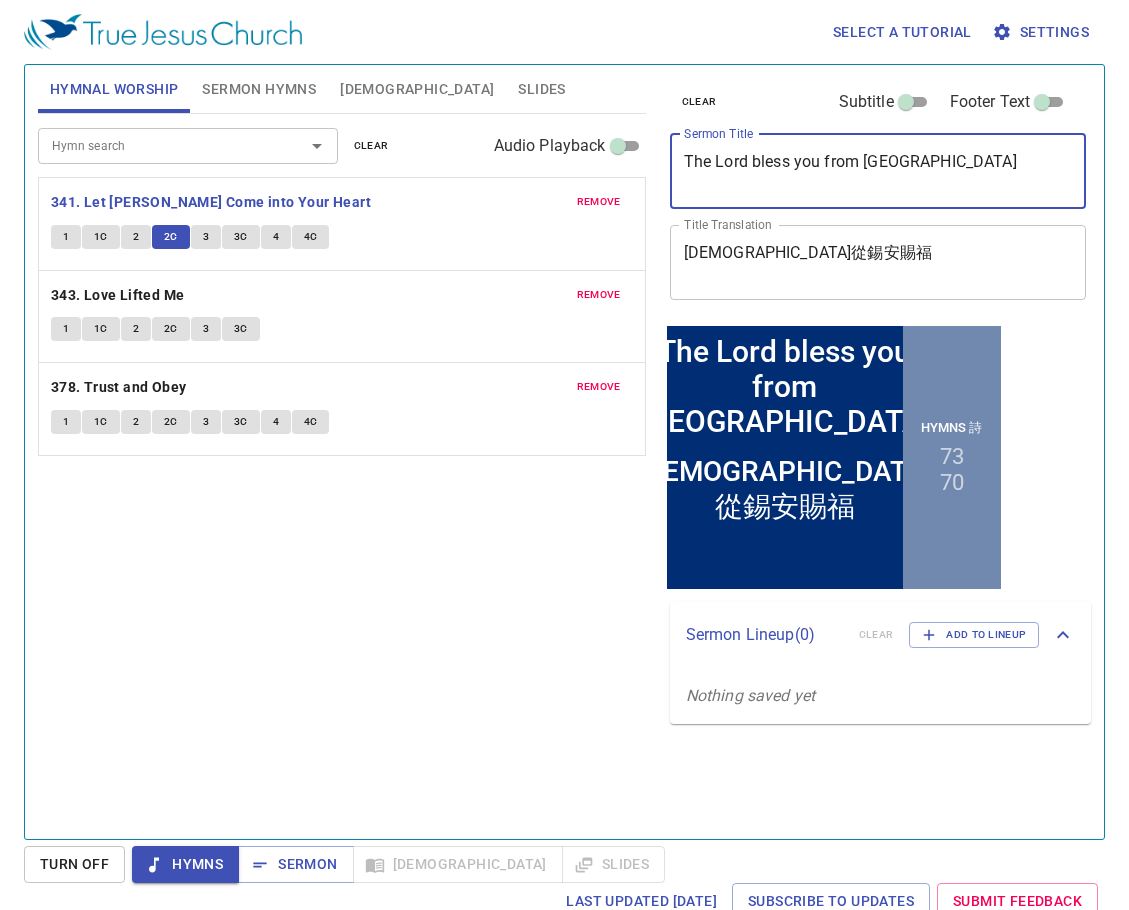 click on "Hymnal Worship Sermon Hymns Bible Slides Hymn search Hymn search   clear Audio Playback remove 341. Let Jesus Come into Your Heart   1 1C 2 2C 3 3C 4 4C remove 343. Love Lifted Me   1 1C 2 2C 3 3C remove 378. Trust and Obey   1 1C 2 2C 3 3C 4 4C Hymn search Hymn search   clear Audio Playback remove 73. Saviour, Like a Shepherd Lead Us   EN :   1 1C 2 2C 3 3C 4 4C ZH :   1 1C 2 2C 3 3C Sync Verses remove 70. None but Christ Can Satisfy   1 1C 2 2C 3 3C 4 4C Genesis 1 Bible Reference (Ctrl + /) Bible Reference (Ctrl + /)   Verse History   Previous  (←, ↑)     Next  (→, ↓) Show 1 verse Show 2 verses Show 3 verses Show 4 verses Show 5 verses 1 In the beginning God created the heavens and the earth.   ﻿起初 ，　神 創造 天 地 。 2 The earth was without form, and void; and darkness was on the face of the deep. And the Spirit of God was hovering over the face of the waters.   地 是 空虛 混沌 ，淵 面 黑暗 ；　神 的靈 運行 在水 面 上 。 3   神 說 ：要有 光" at bounding box center (564, 444) 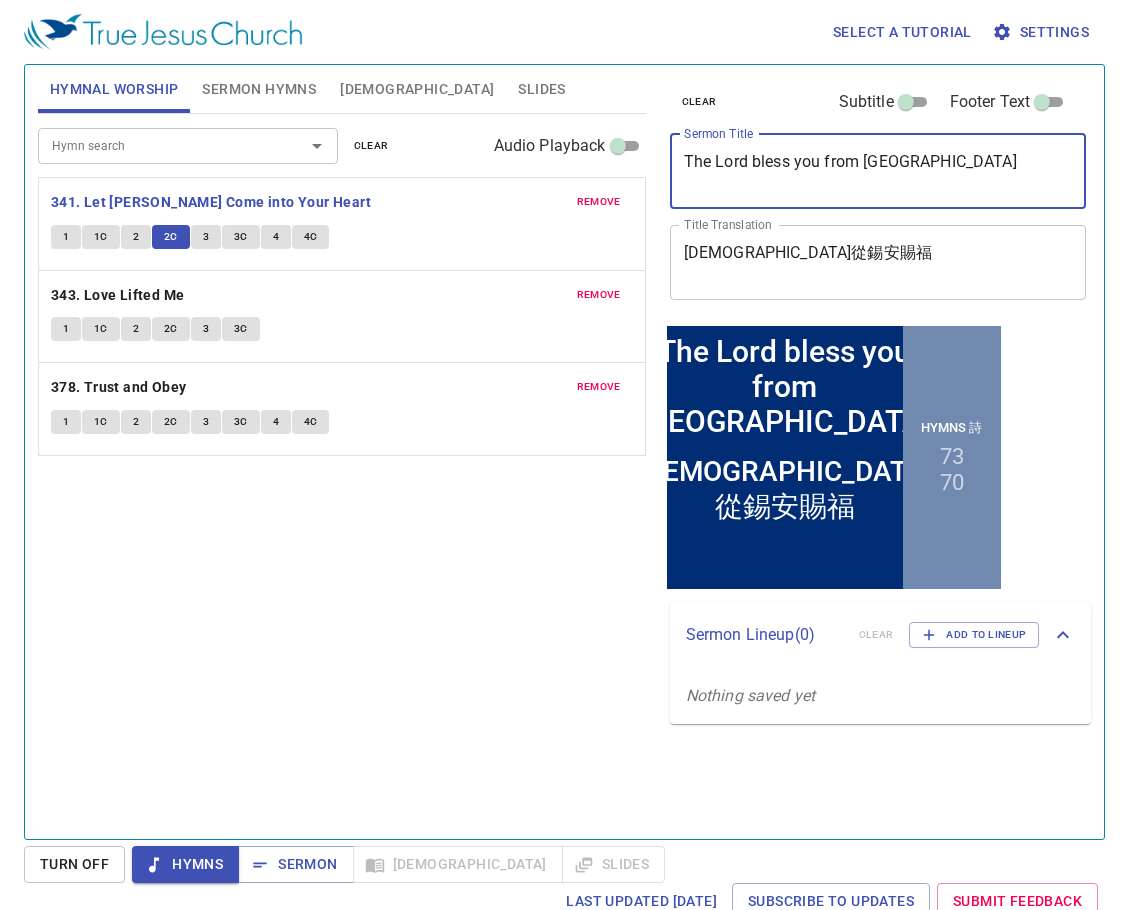 click on "3" at bounding box center (206, 237) 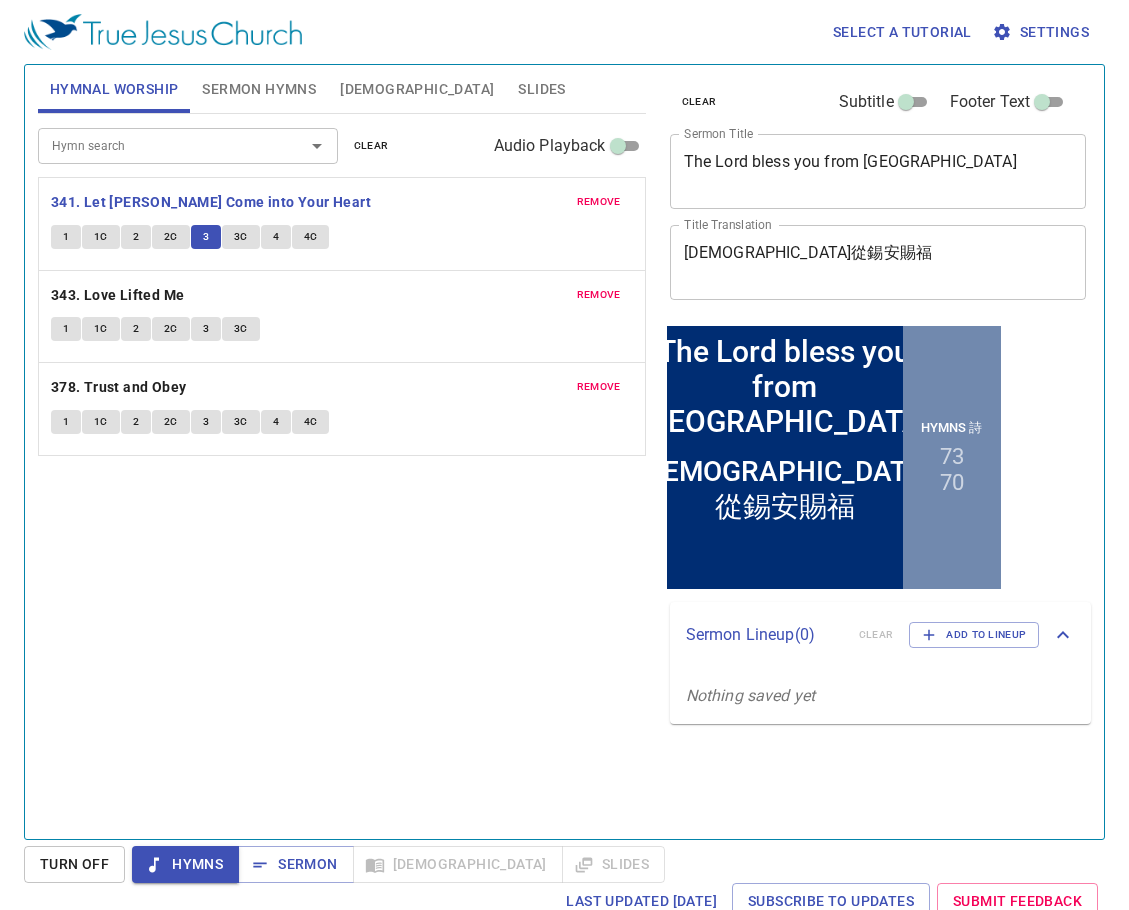 click on "3C" at bounding box center [241, 237] 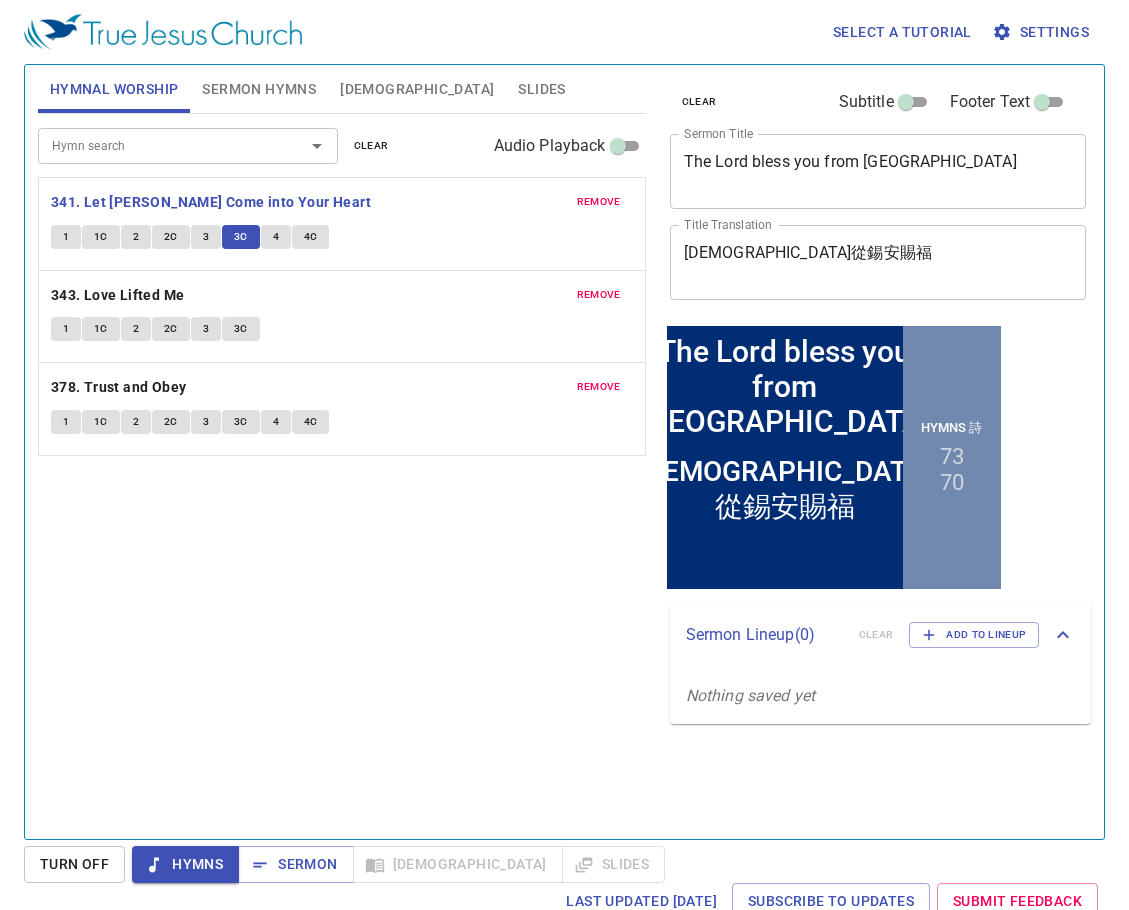 click on "4" at bounding box center (276, 237) 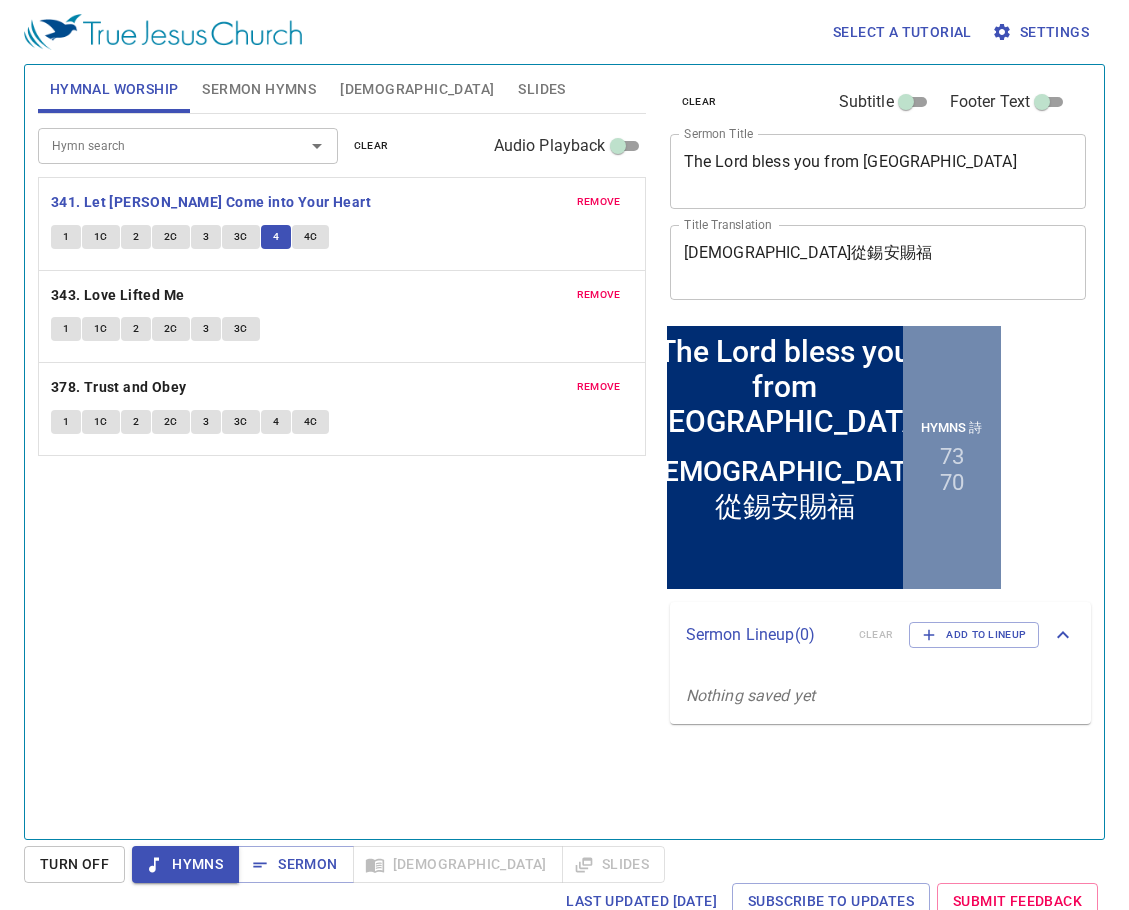 click on "4C" at bounding box center [311, 237] 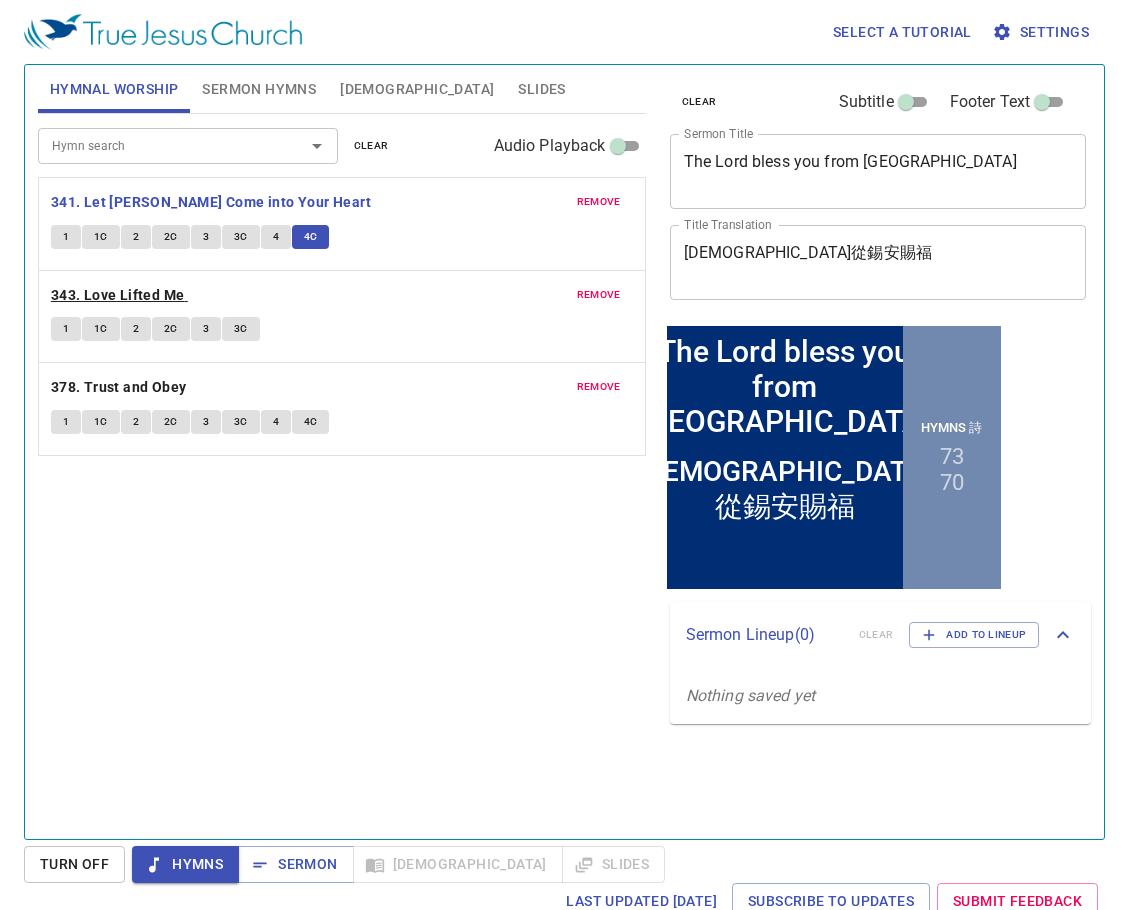 click on "343. Love Lifted Me" at bounding box center [118, 295] 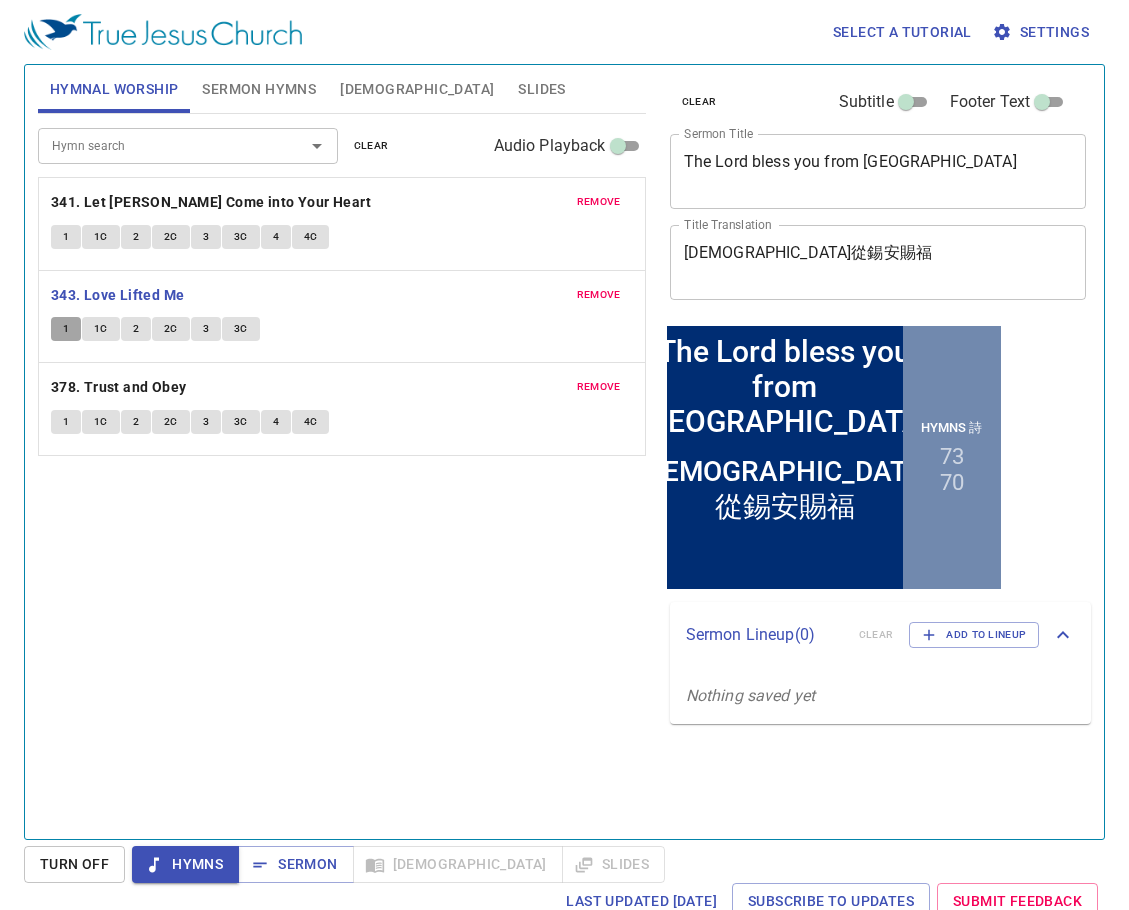 click on "1" at bounding box center (66, 329) 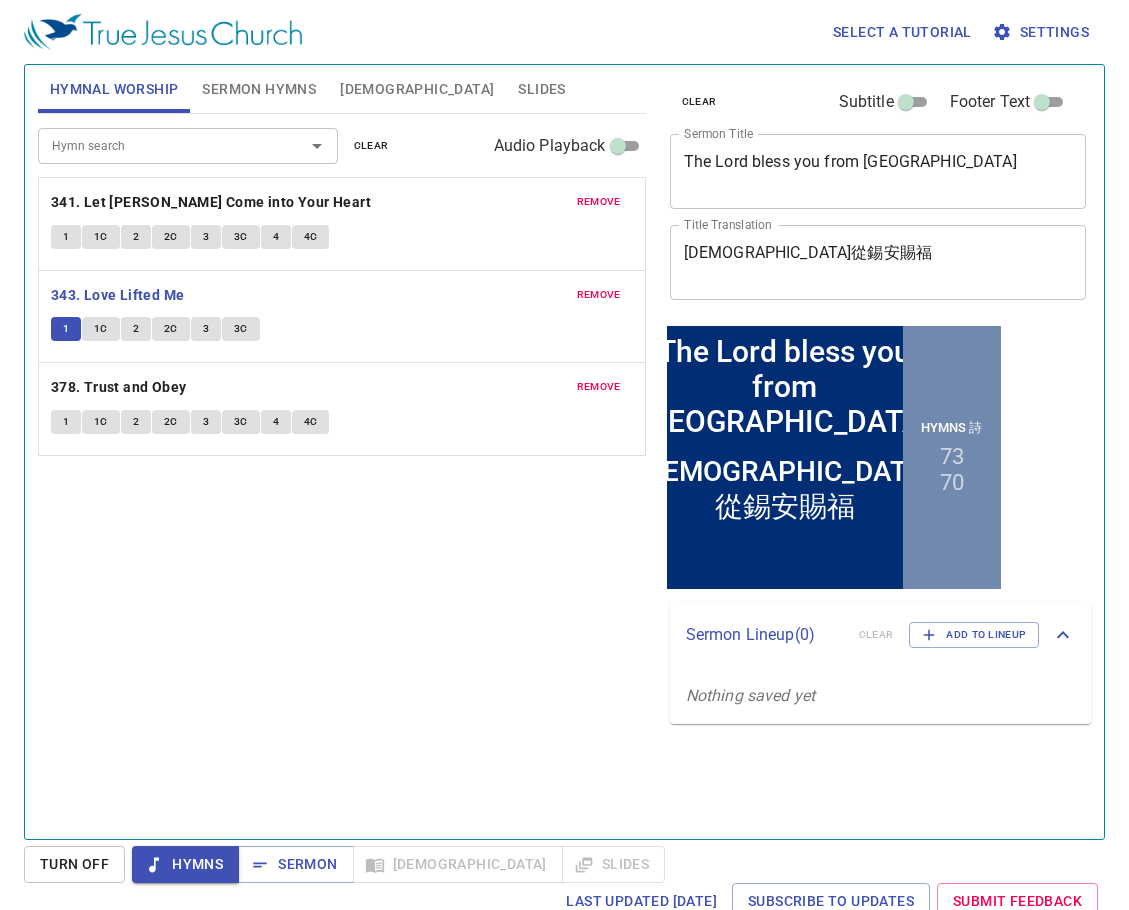 click on "Hymn search Hymn search   clear Audio Playback remove 341. Let Jesus Come into Your Heart   1 1C 2 2C 3 3C 4 4C remove 343. Love Lifted Me   1 1C 2 2C 3 3C remove 378. Trust and Obey   1 1C 2 2C 3 3C 4 4C" at bounding box center (342, 468) 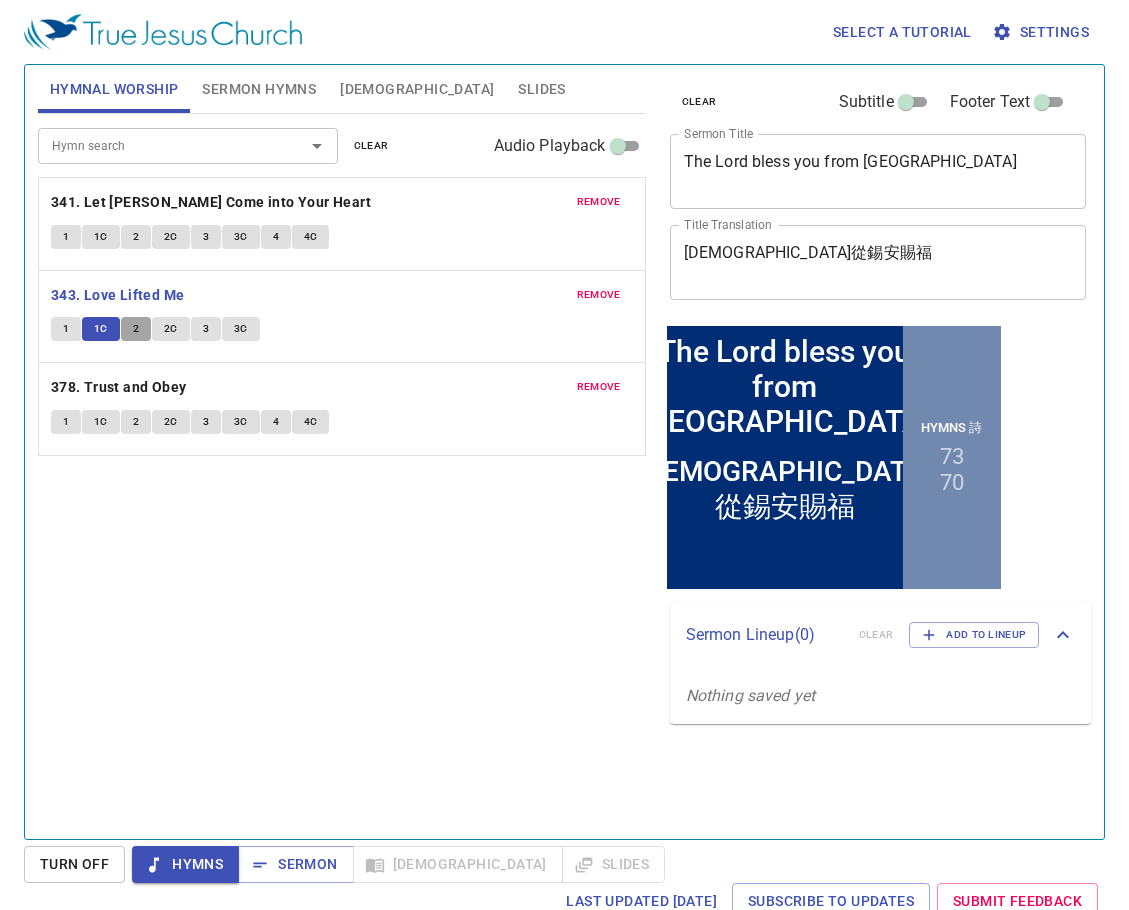 click on "2" at bounding box center (136, 329) 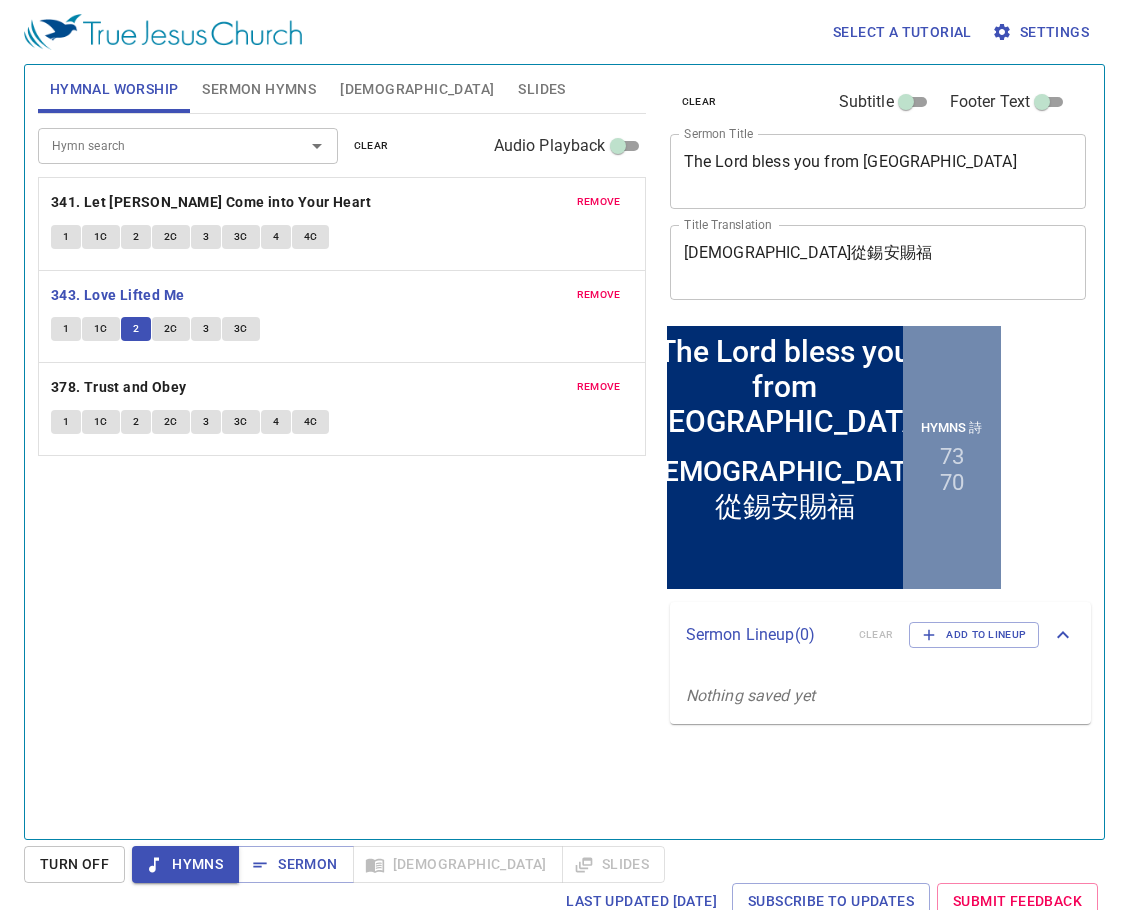 type 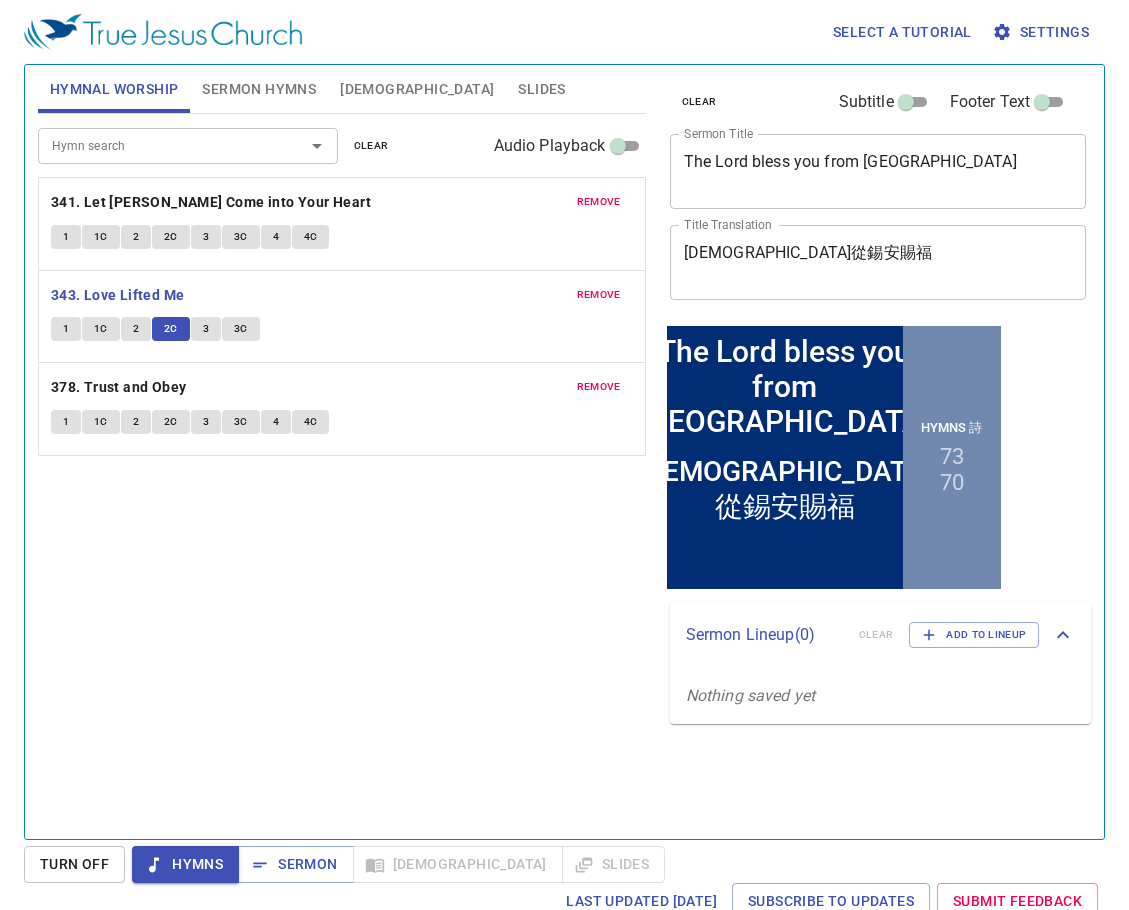 click on "3" at bounding box center (206, 329) 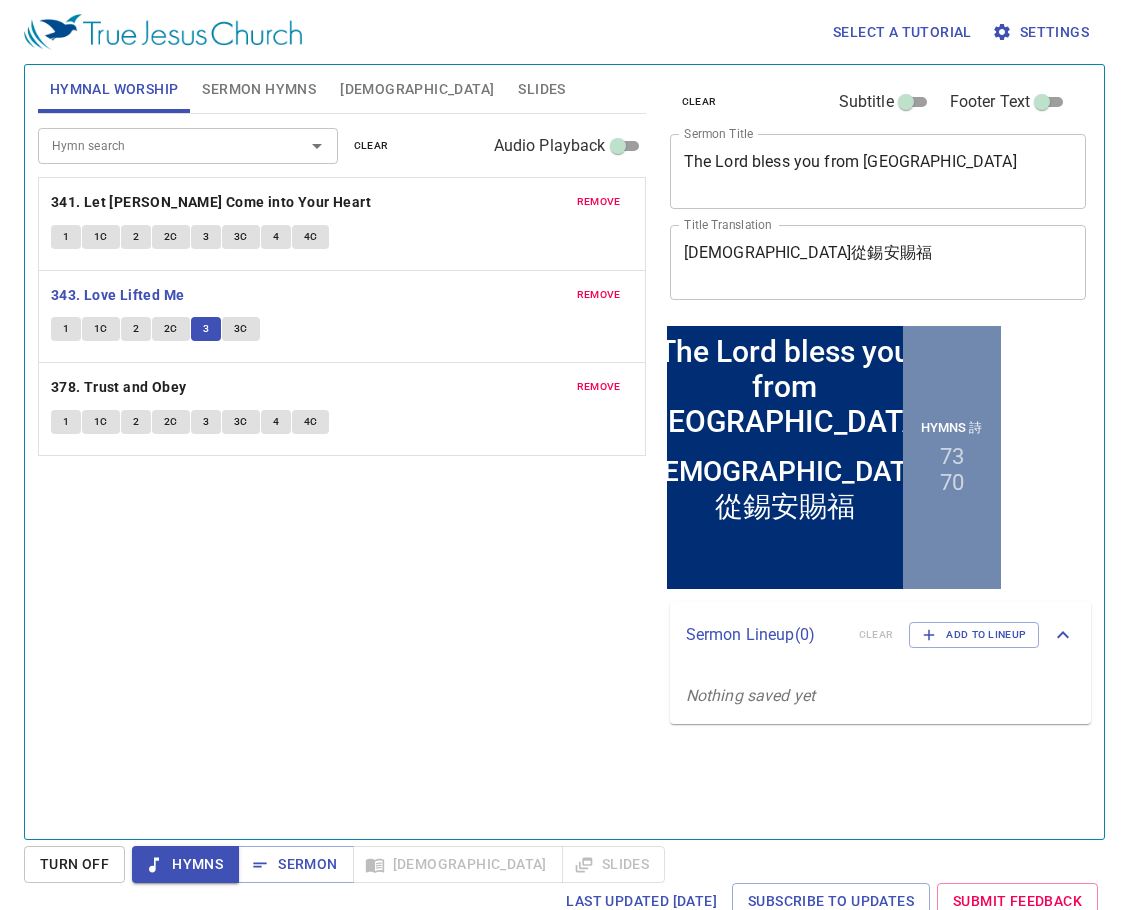 click on "Hymn search Hymn search   clear Audio Playback remove 341. Let Jesus Come into Your Heart   1 1C 2 2C 3 3C 4 4C remove 343. Love Lifted Me   1 1C 2 2C 3 3C remove 378. Trust and Obey   1 1C 2 2C 3 3C 4 4C" at bounding box center [342, 468] 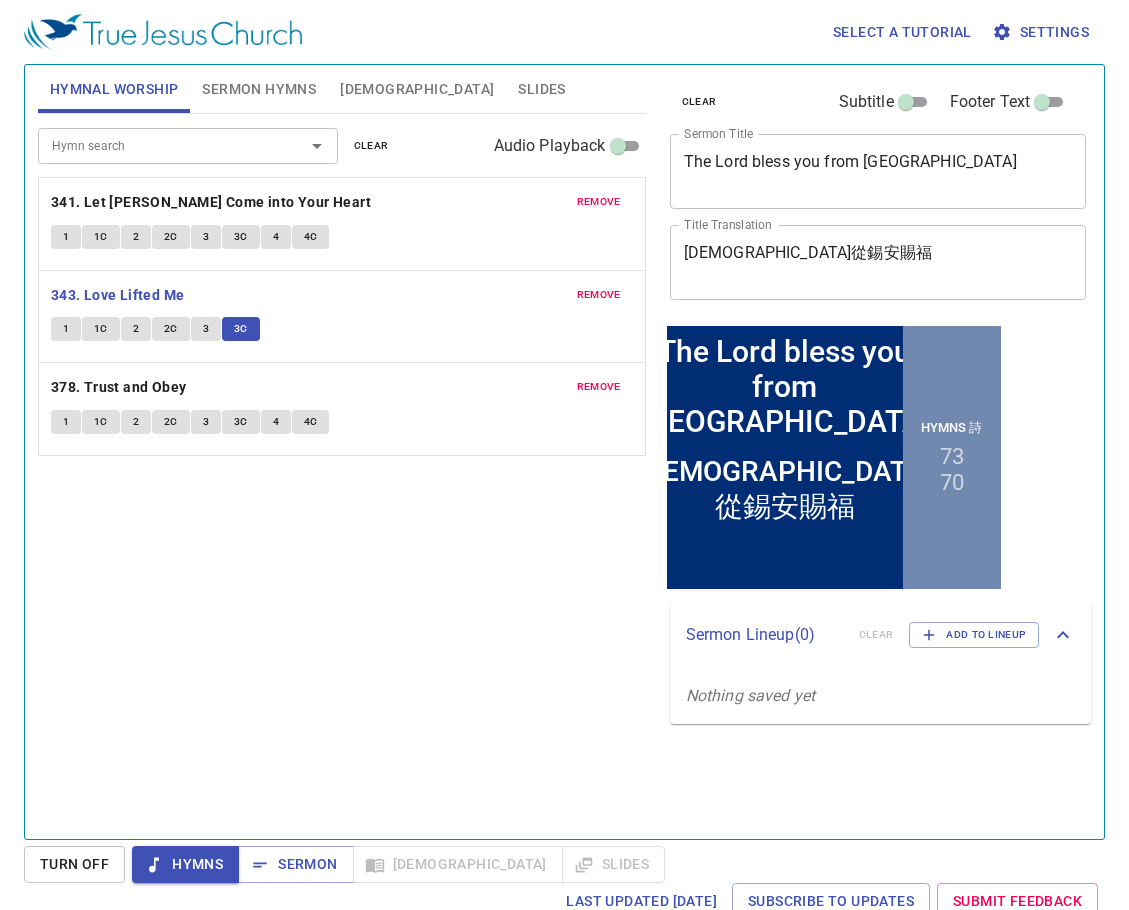 click on "remove 378. Trust and Obey   1 1C 2 2C 3 3C 4 4C" at bounding box center [342, 409] 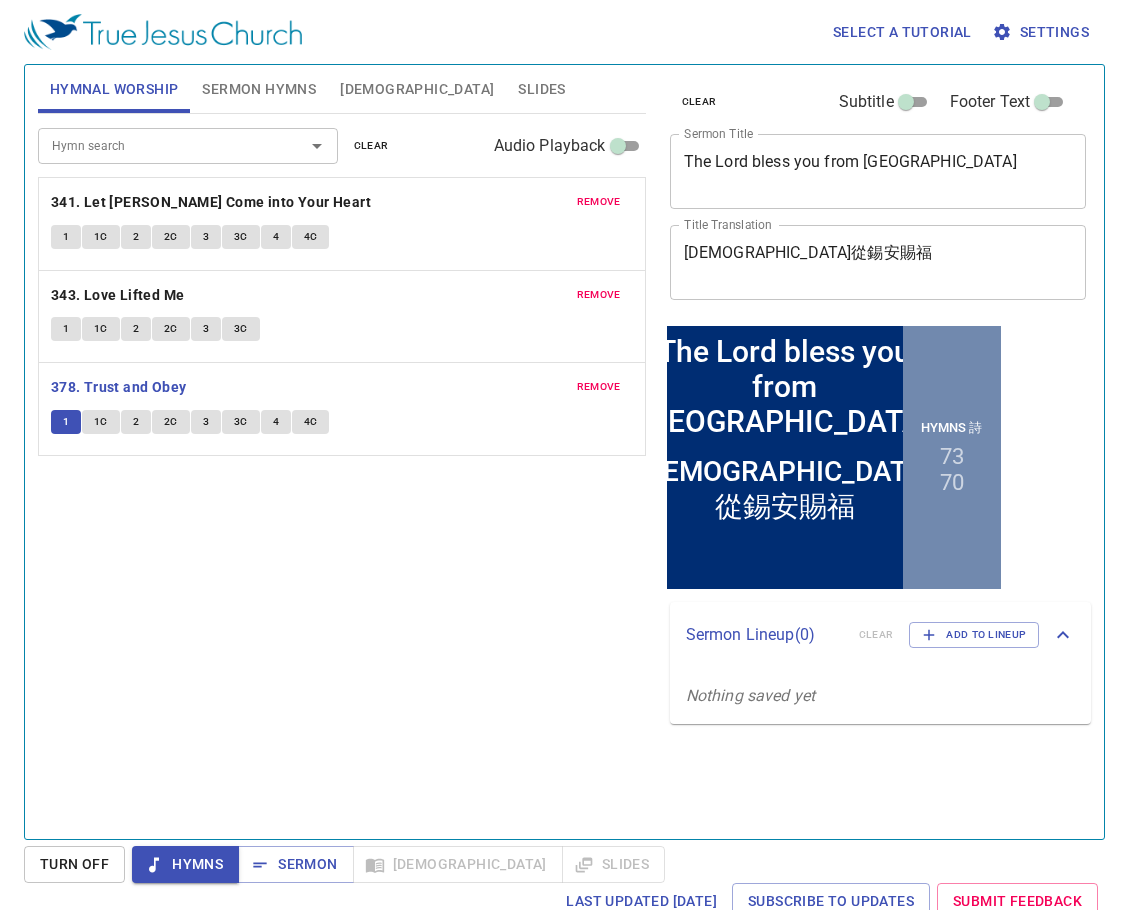 click on "1C" at bounding box center [101, 422] 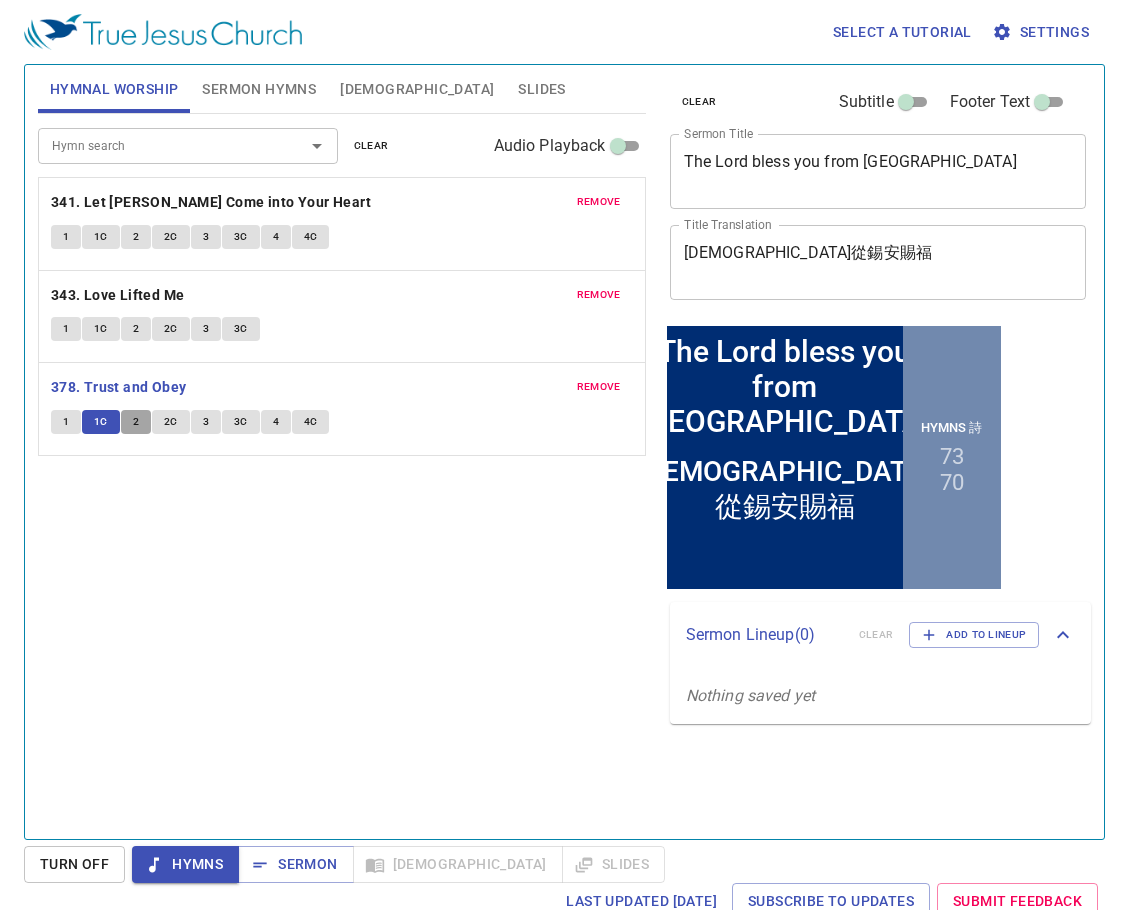 click on "2" at bounding box center (136, 422) 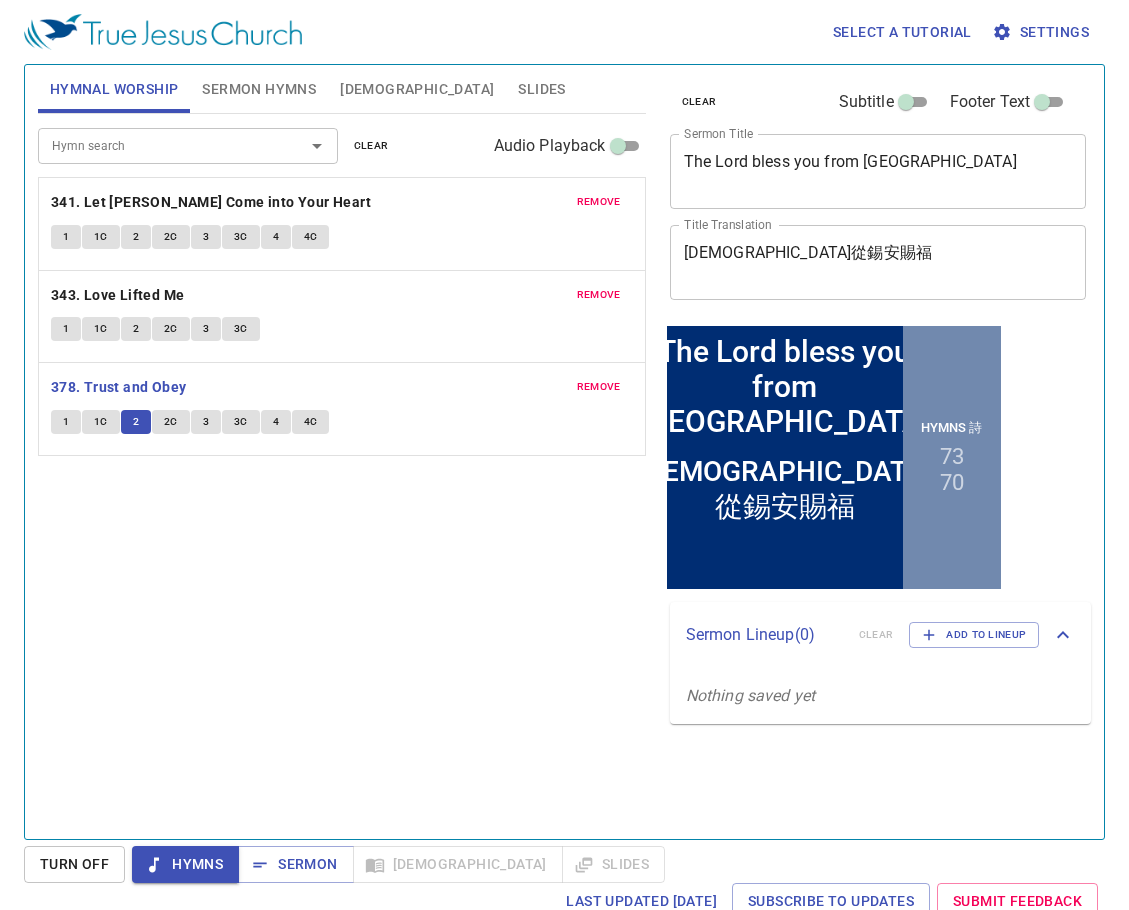 click on "2C" at bounding box center [171, 422] 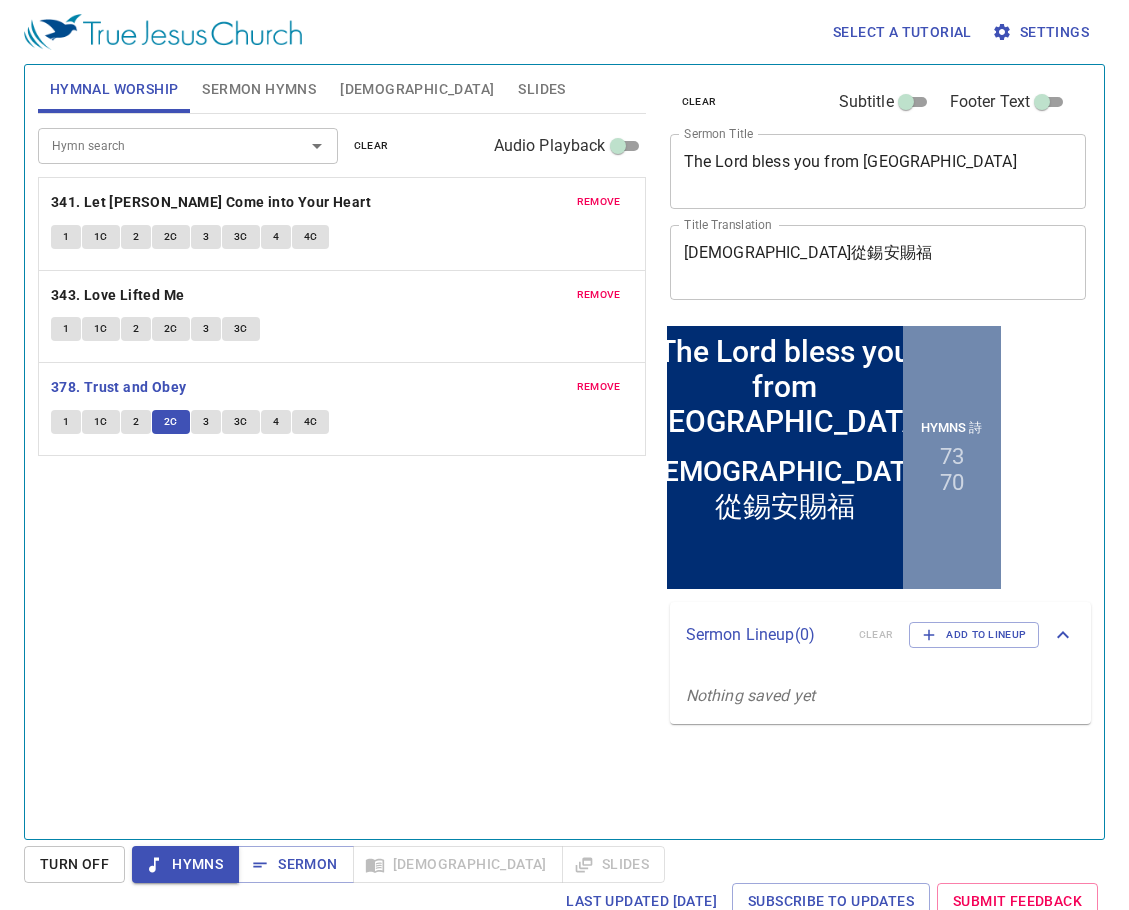 click on "3" at bounding box center (206, 422) 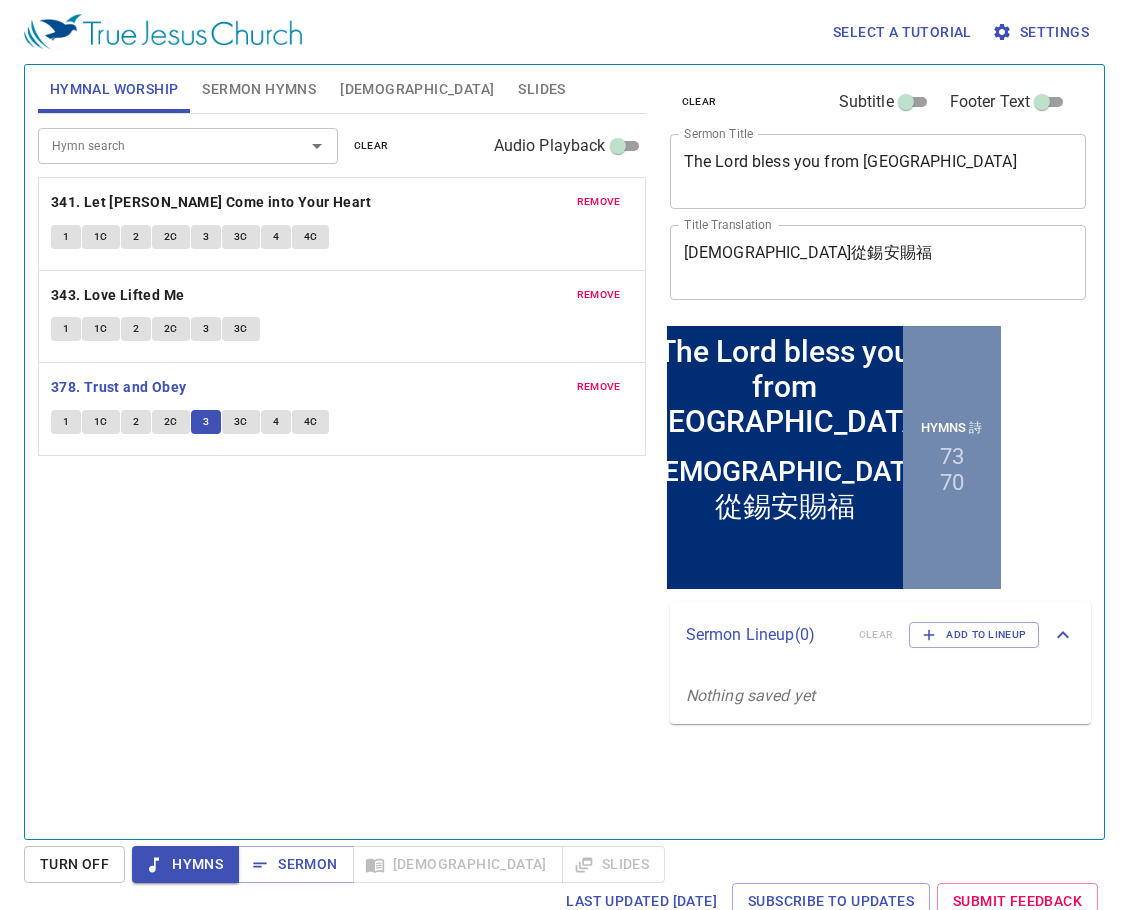 click on "3C" at bounding box center [241, 422] 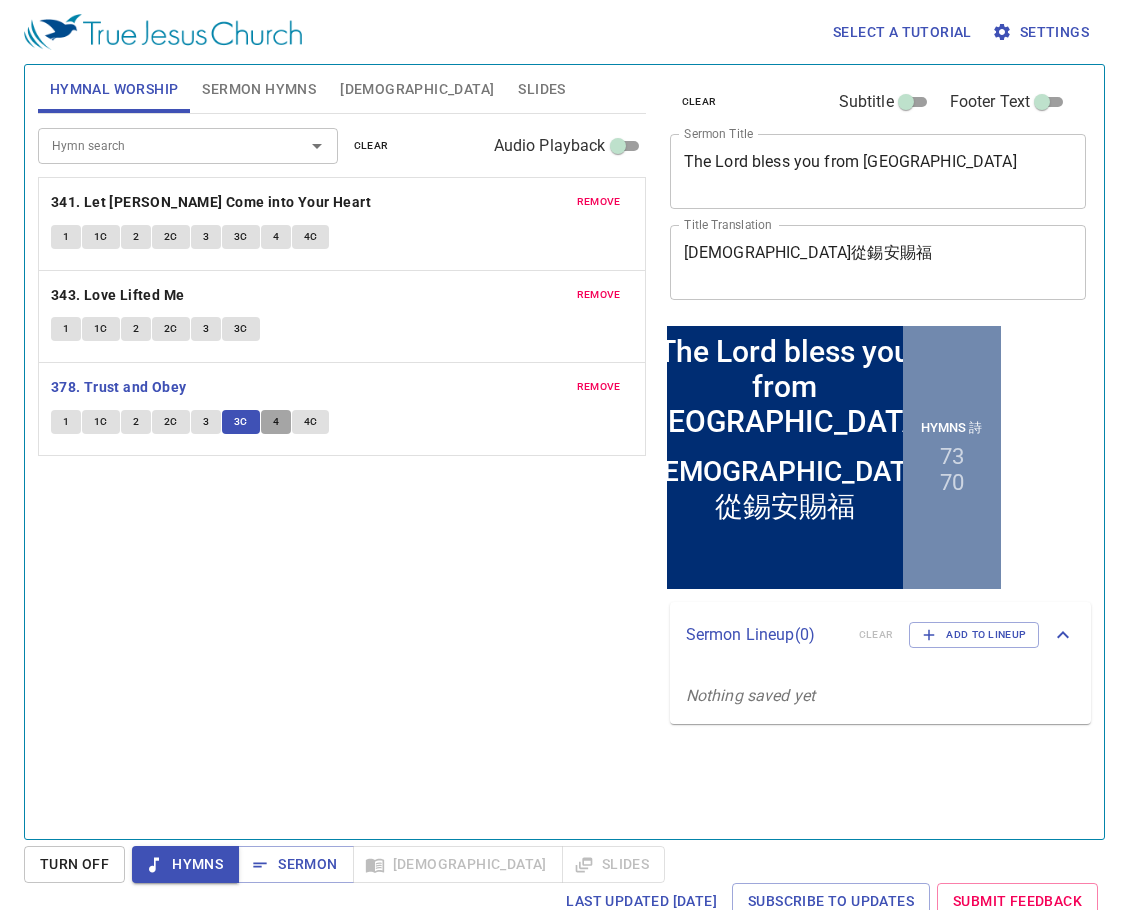 click on "4" at bounding box center [276, 422] 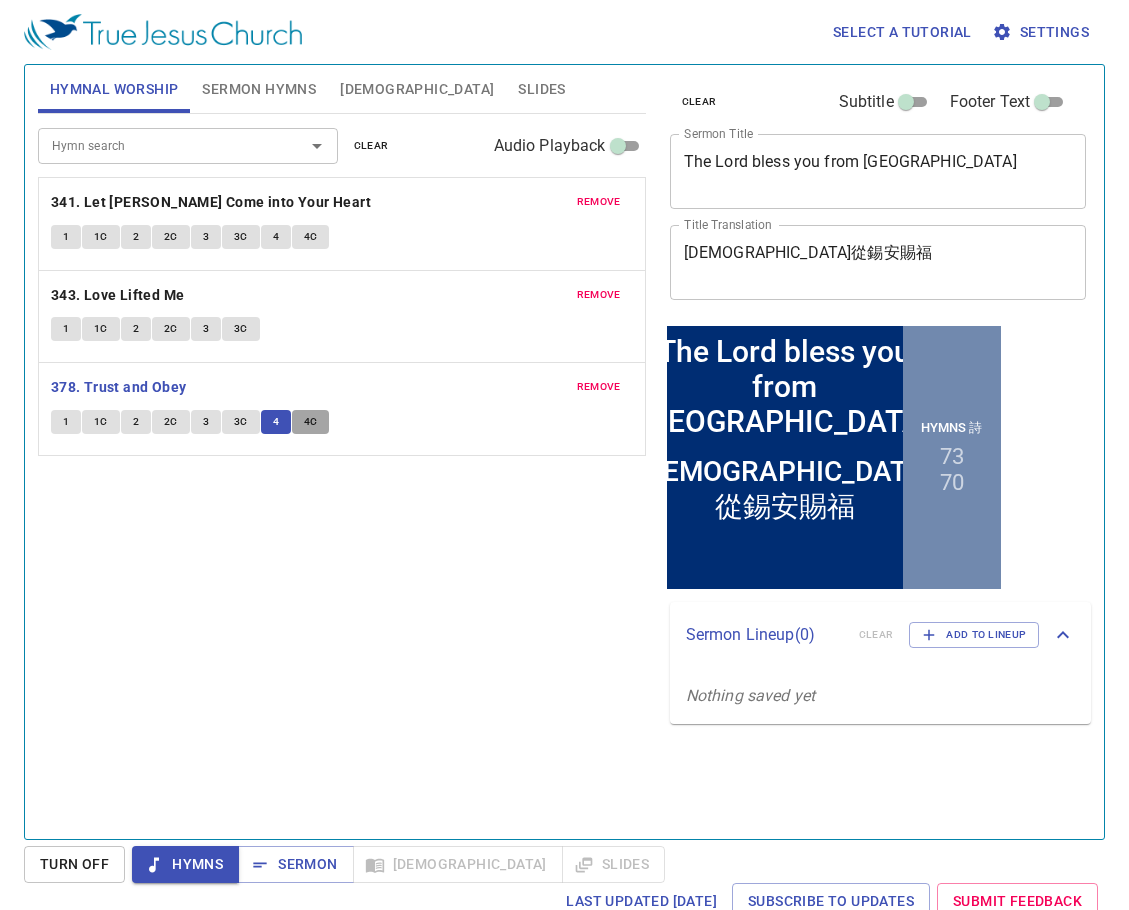 click on "4C" at bounding box center (311, 422) 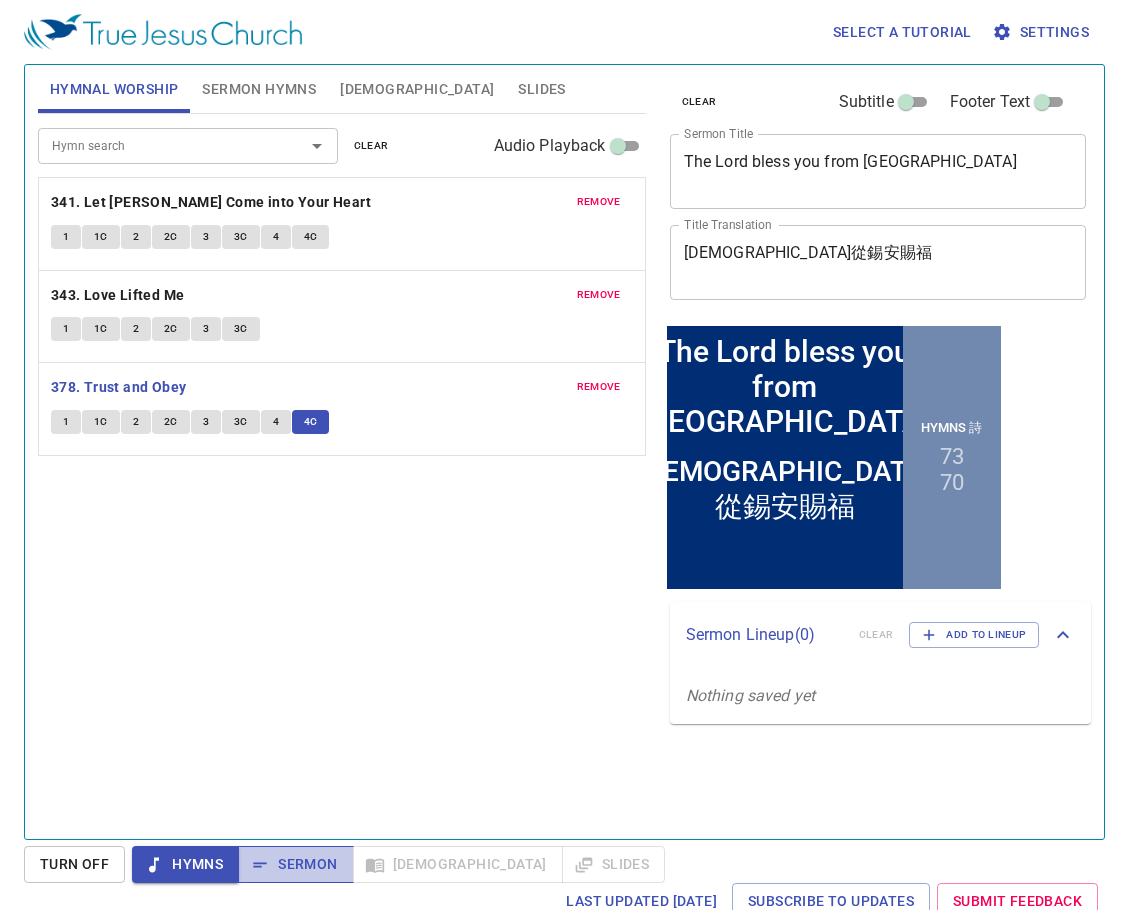 click on "Sermon" at bounding box center (295, 864) 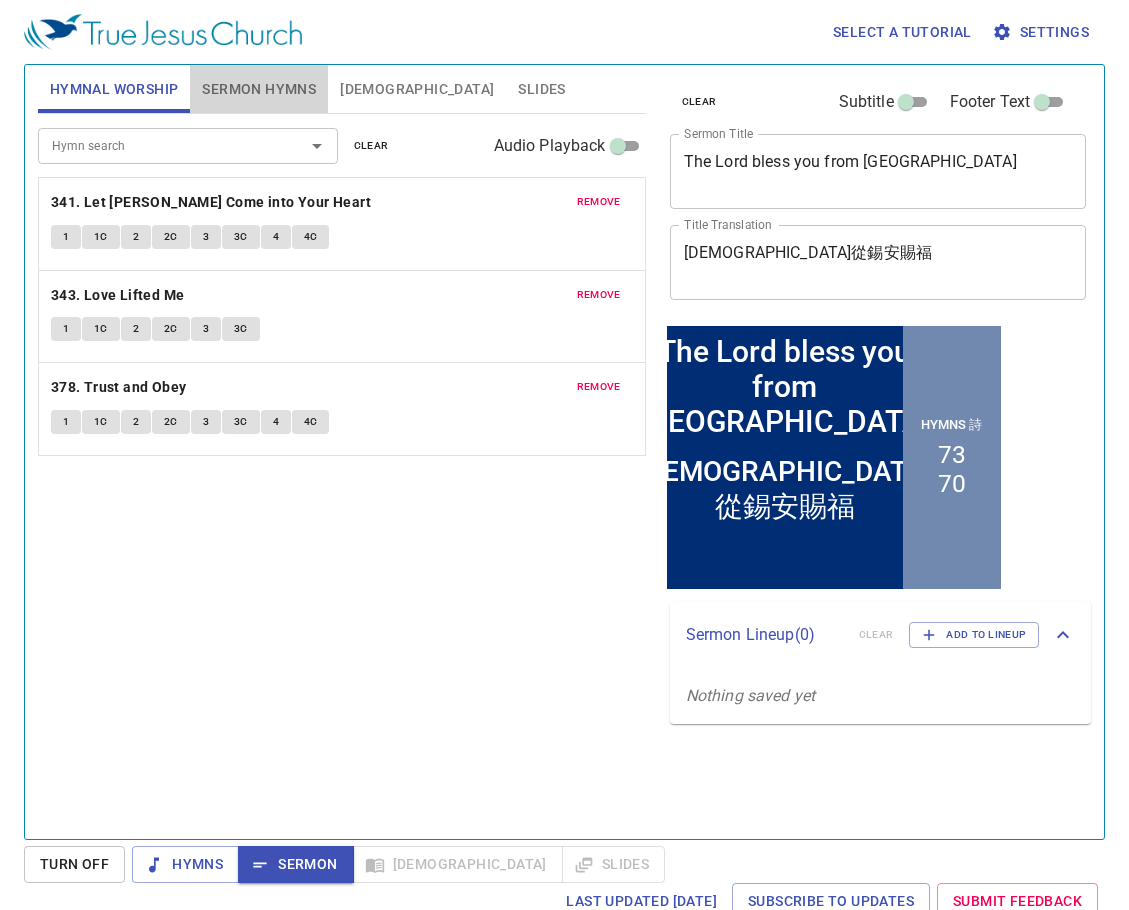 click on "Sermon Hymns" at bounding box center (259, 89) 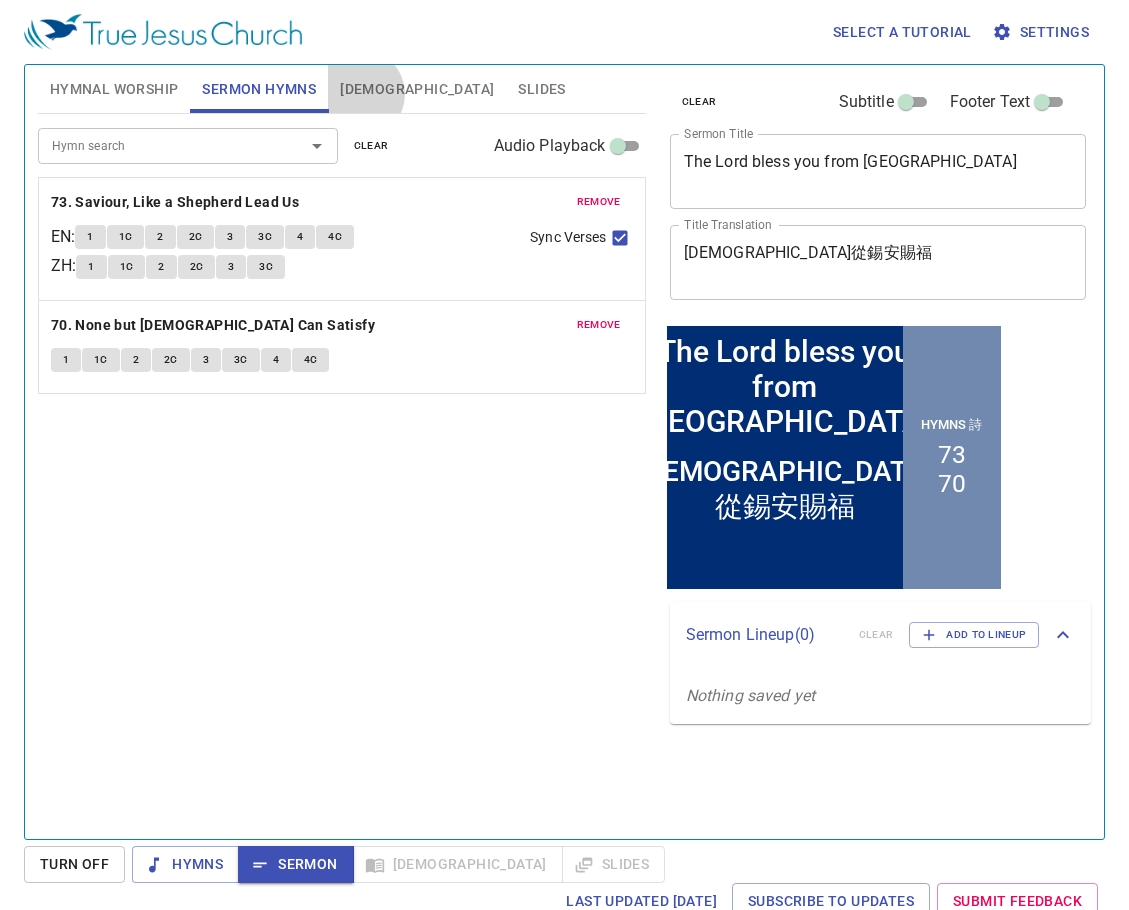 click on "[DEMOGRAPHIC_DATA]" at bounding box center (417, 89) 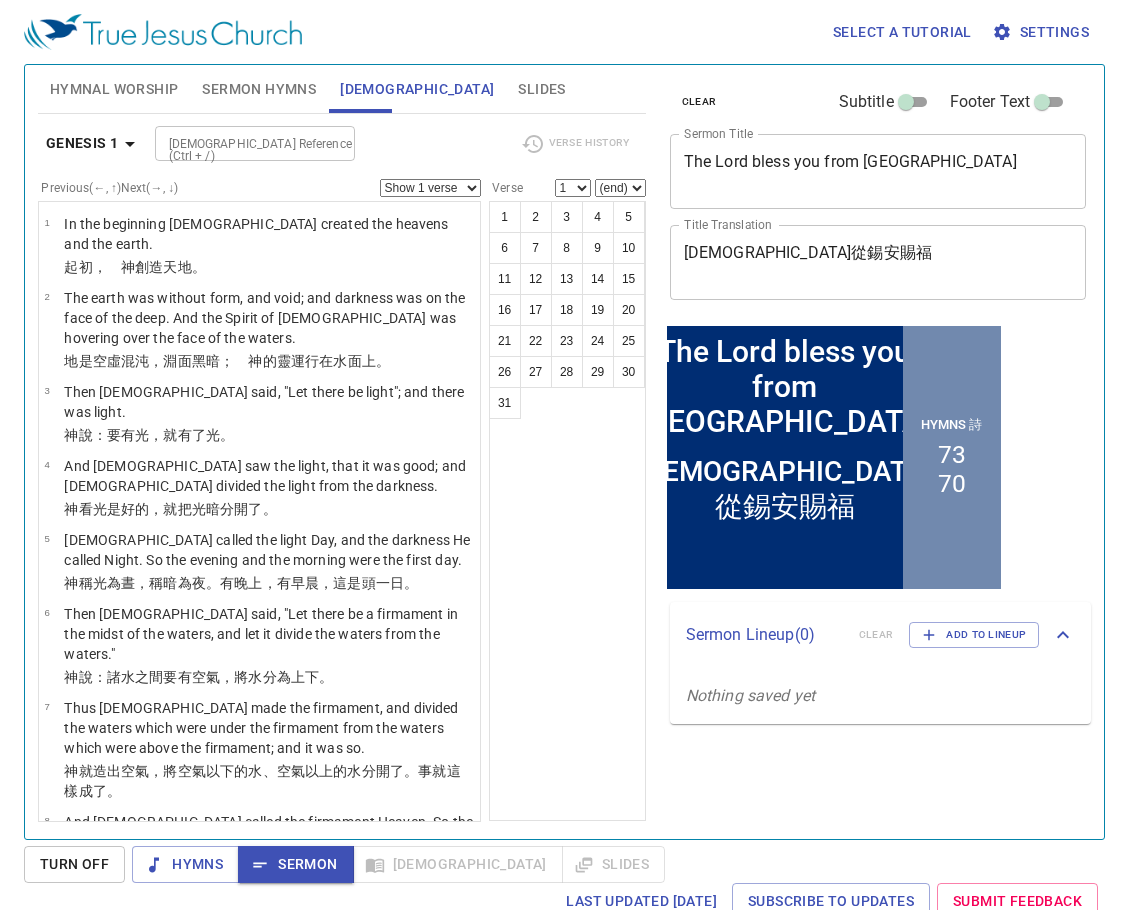 click on "Sermon Hymns" at bounding box center (259, 89) 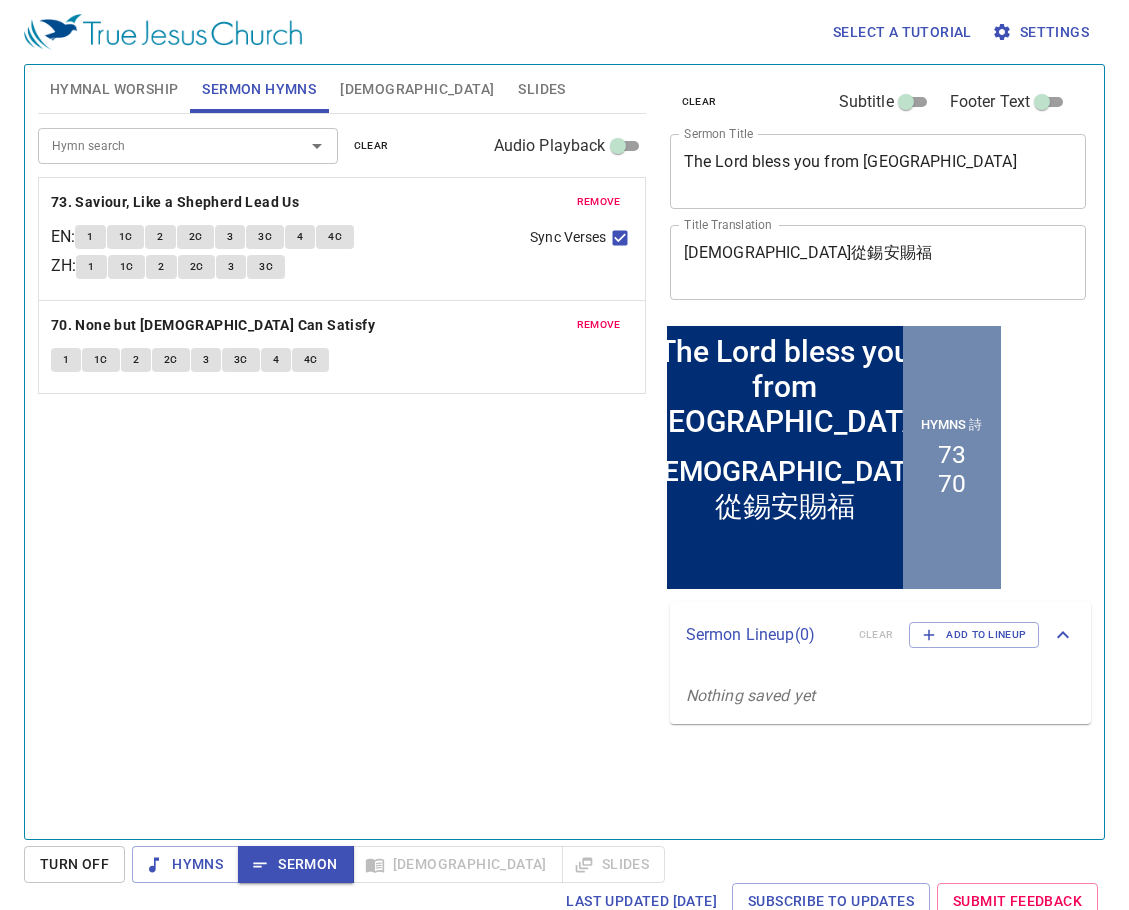 click on "Hymn search Hymn search   clear Audio Playback remove 73. Saviour, Like a Shepherd Lead Us   EN :   1 1C 2 2C 3 3C 4 4C ZH :   1 1C 2 2C 3 3C Sync Verses remove 70. None but Christ Can Satisfy   1 1C 2 2C 3 3C 4 4C" at bounding box center (342, 468) 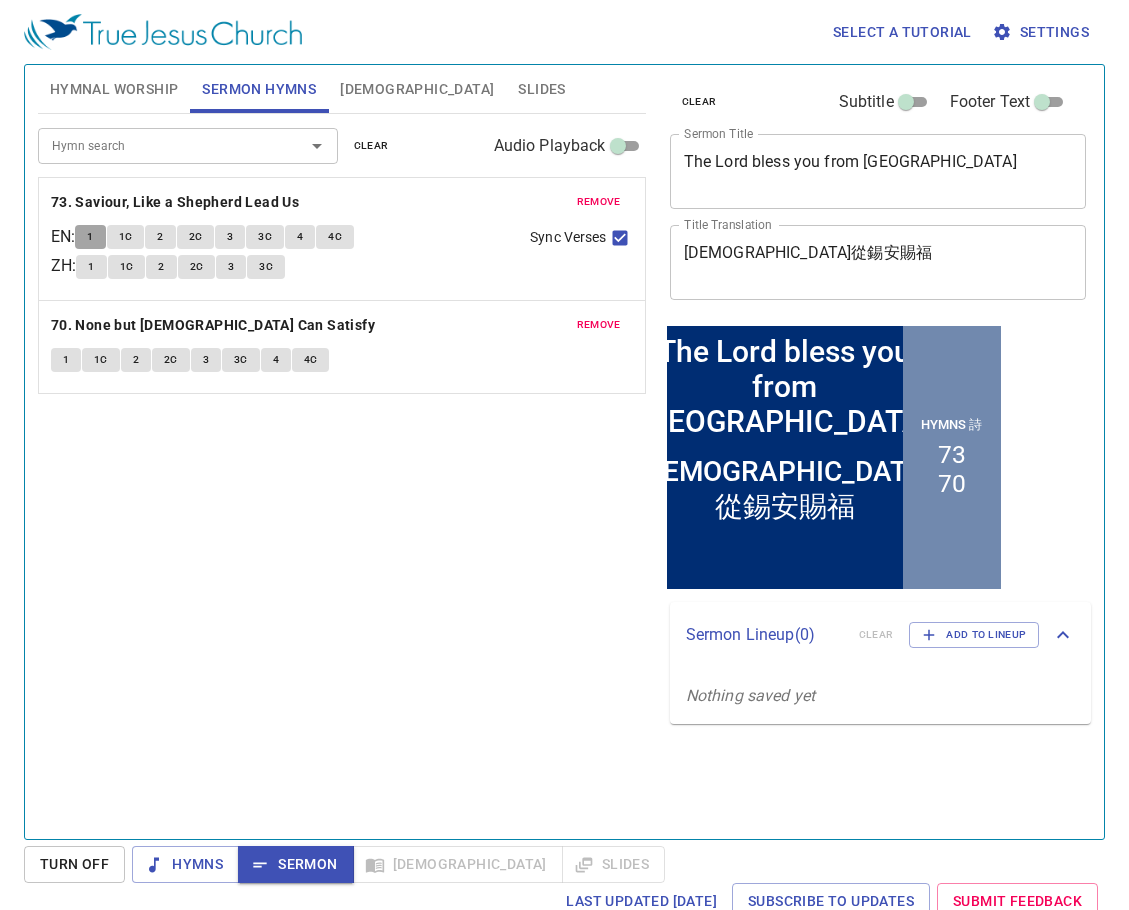 click on "1" at bounding box center [90, 237] 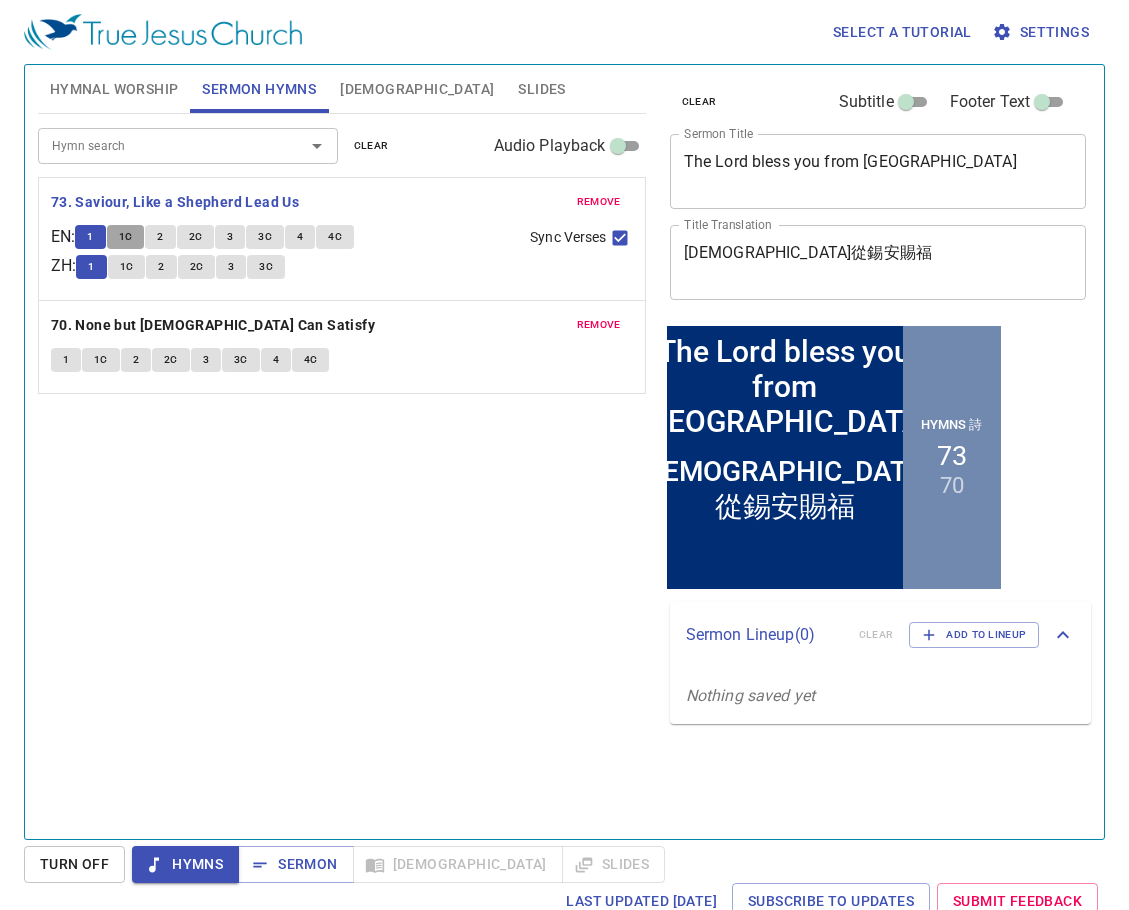 click on "1C" at bounding box center [126, 237] 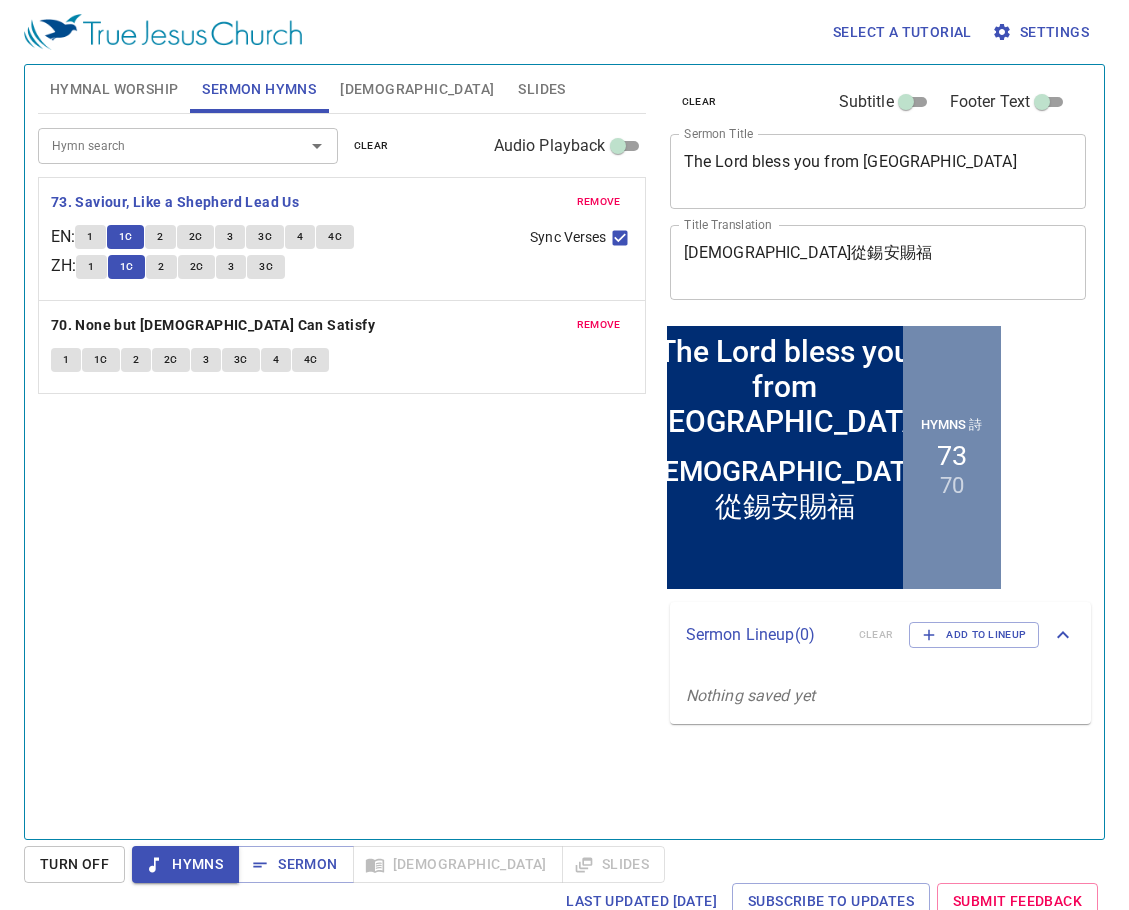click on "2" at bounding box center [160, 237] 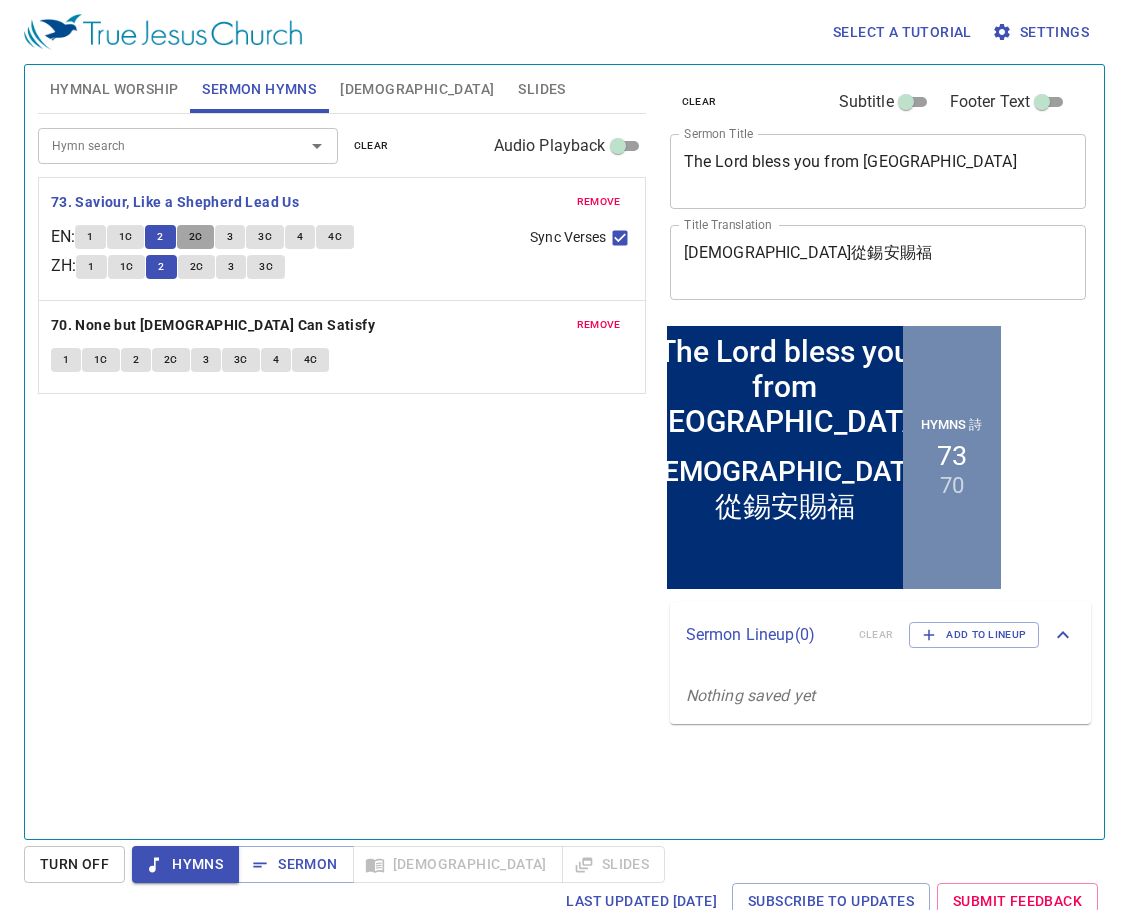 click on "2C" at bounding box center (196, 237) 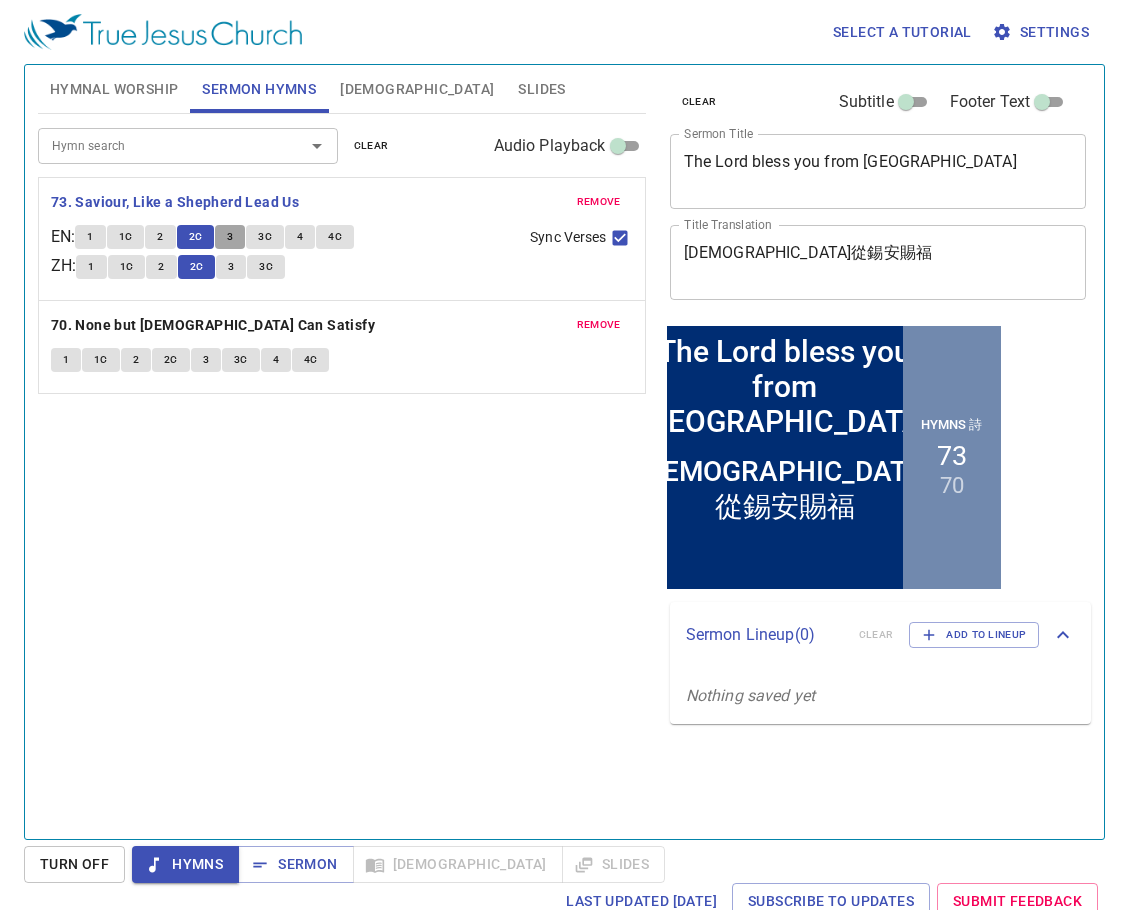 click on "3" at bounding box center [230, 237] 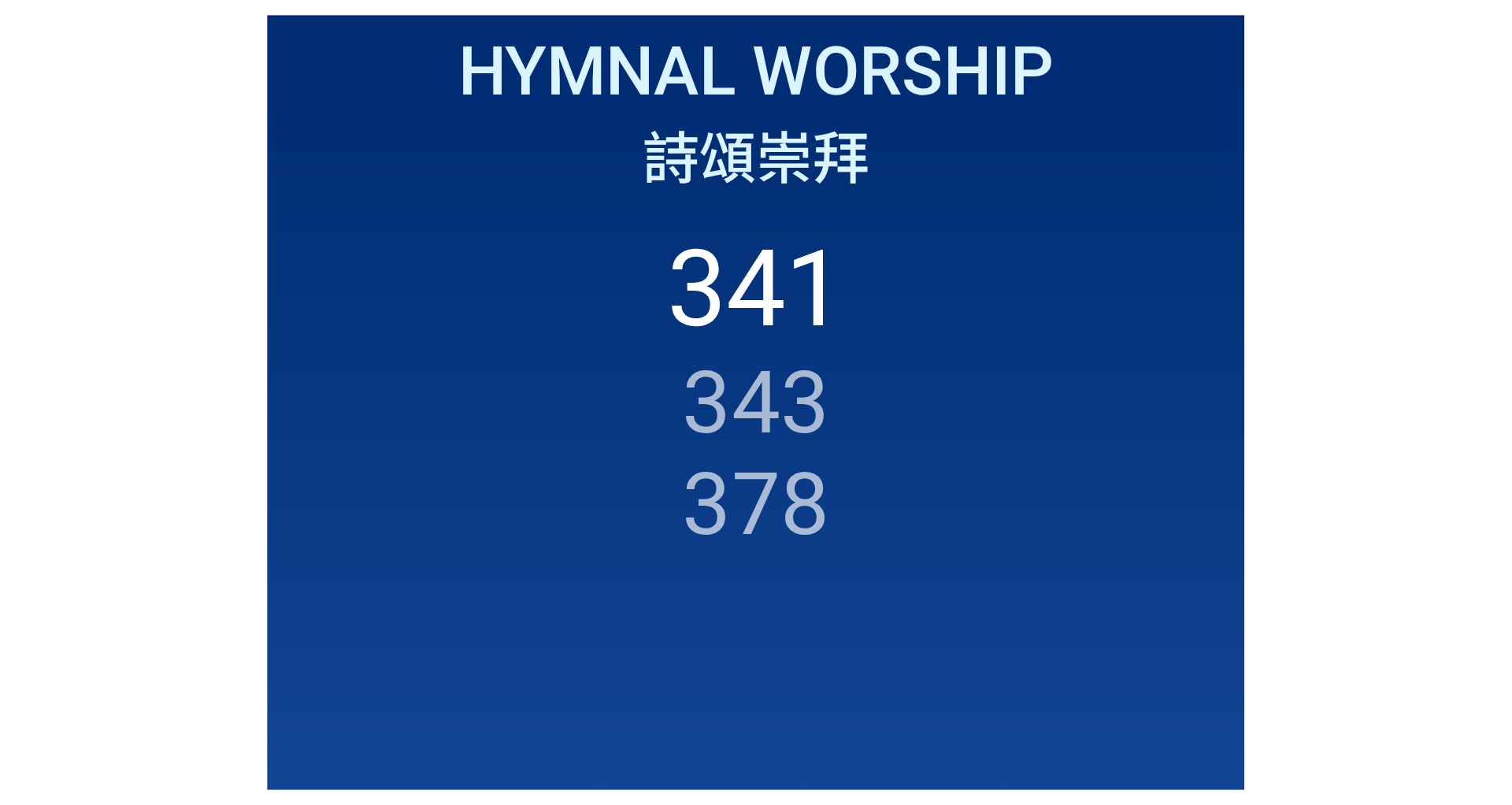 scroll, scrollTop: 0, scrollLeft: 0, axis: both 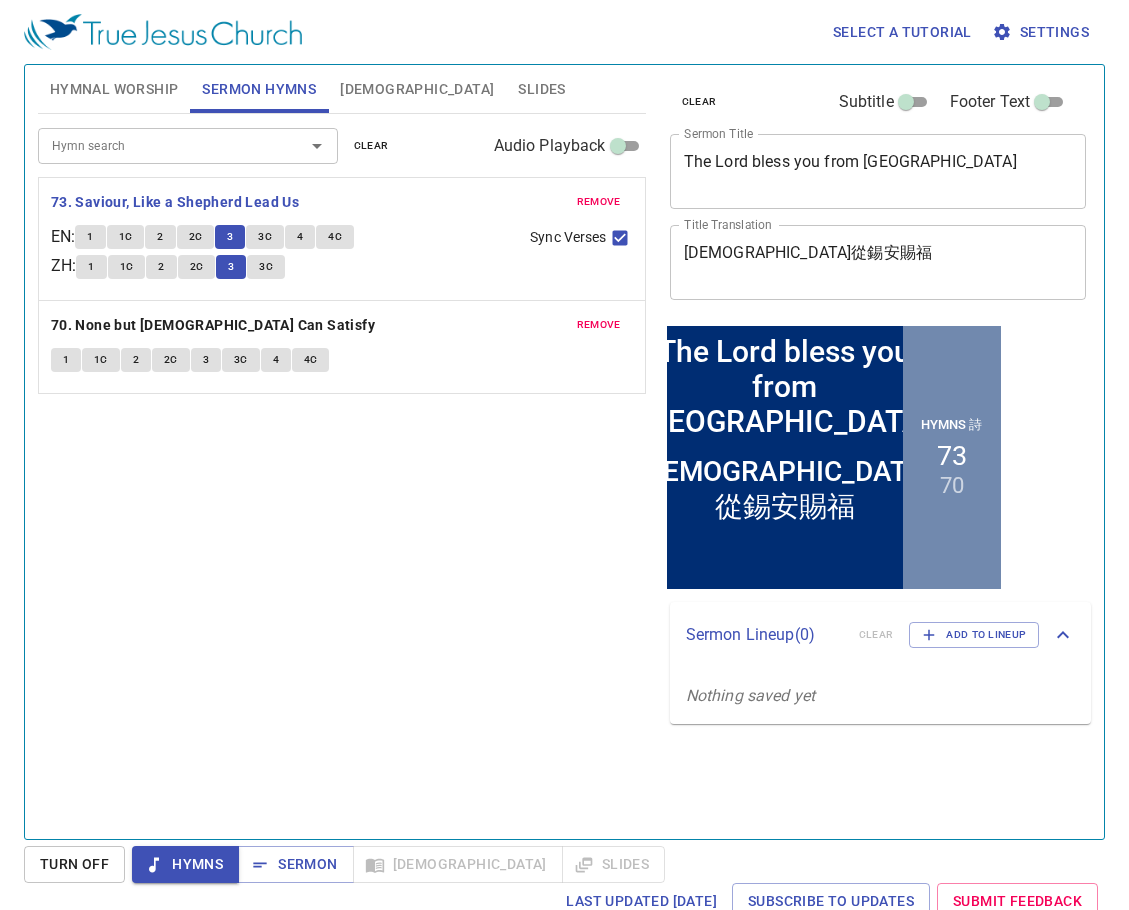 type 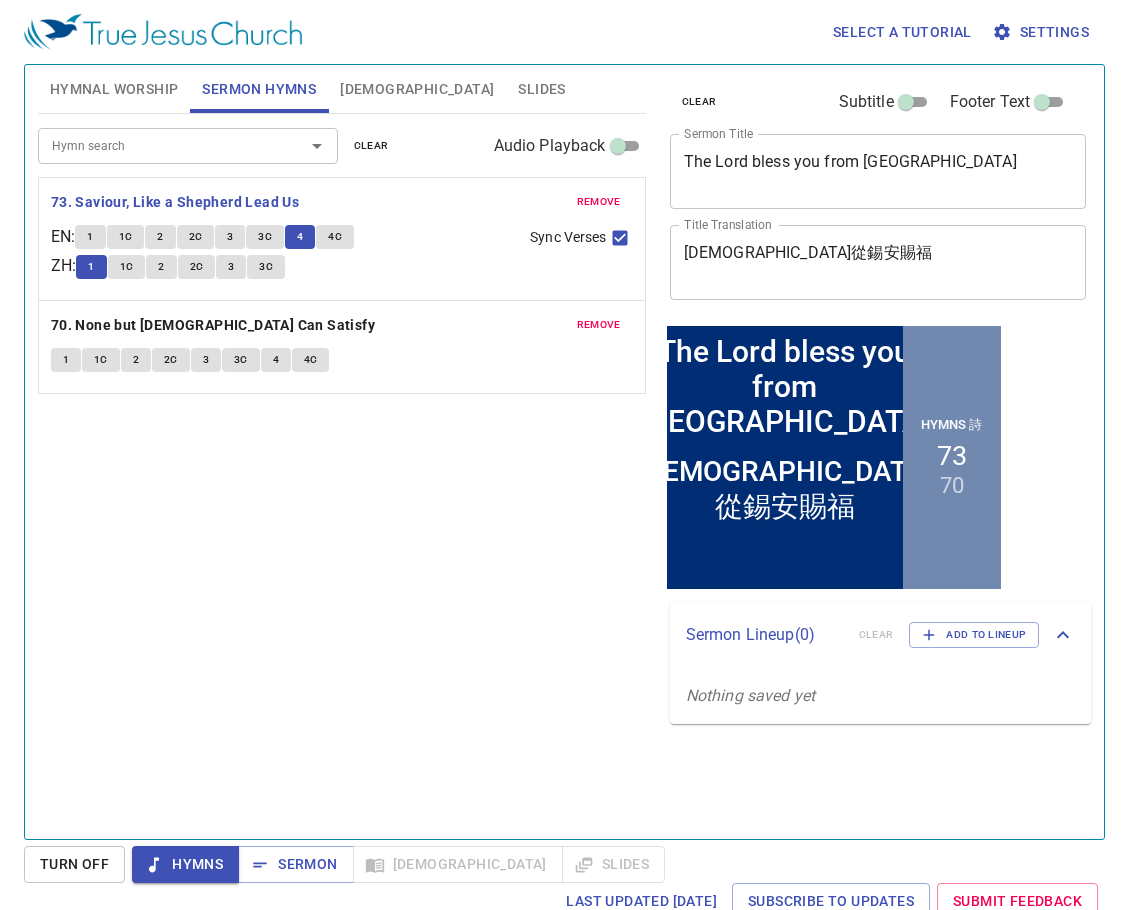 click on "Hymn search Hymn search   clear Audio Playback remove 73. Saviour, Like a Shepherd Lead Us   EN :   1 1C 2 2C 3 3C 4 4C ZH :   1 1C 2 2C 3 3C Sync Verses remove 70. None but Christ Can Satisfy   1 1C 2 2C 3 3C 4 4C" at bounding box center (342, 468) 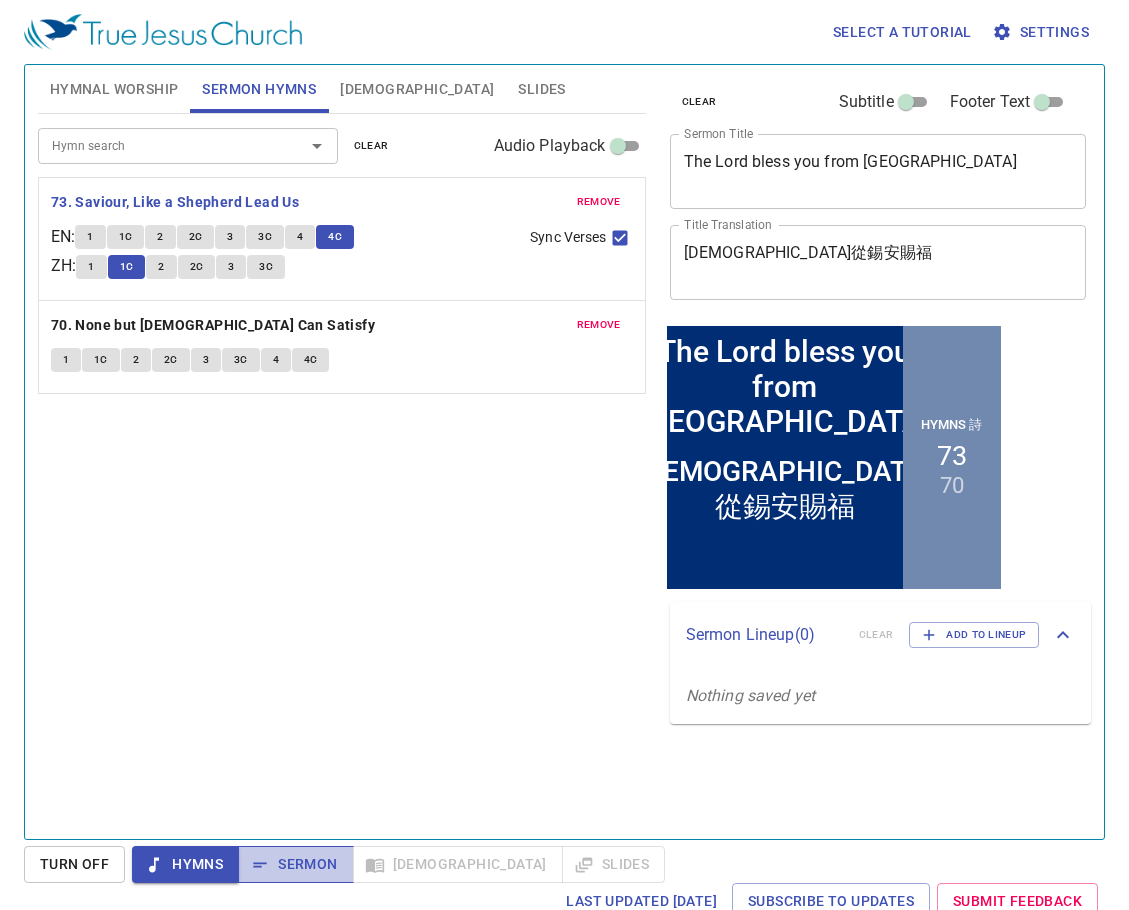 click 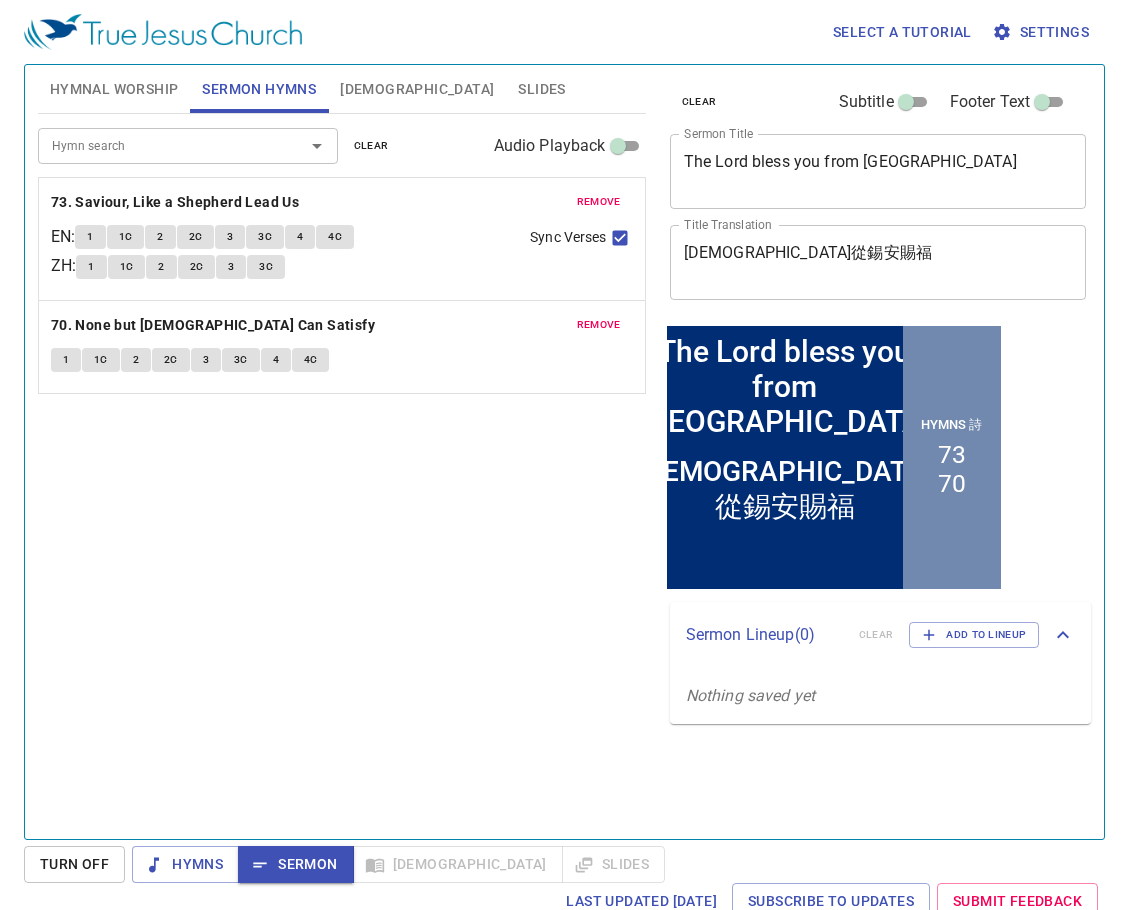scroll, scrollTop: 0, scrollLeft: 0, axis: both 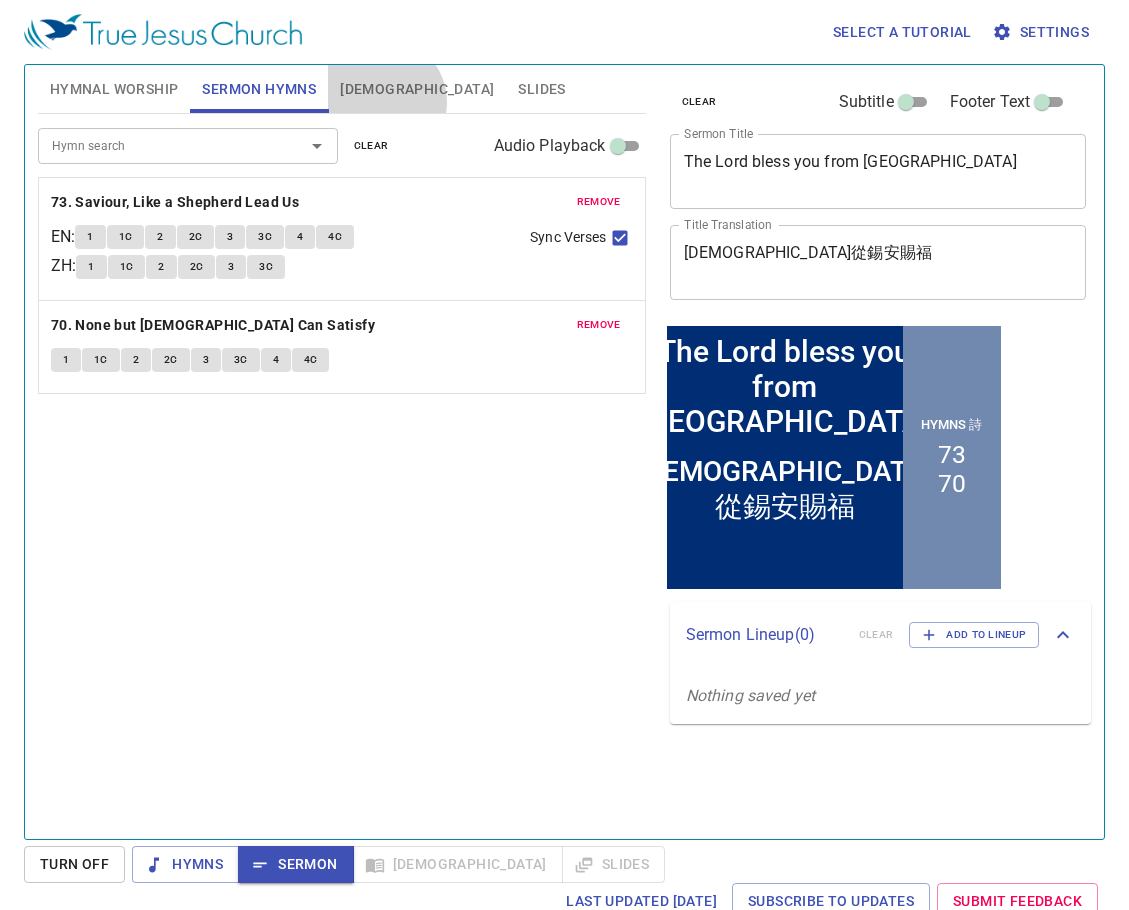 click on "Bible" at bounding box center [417, 89] 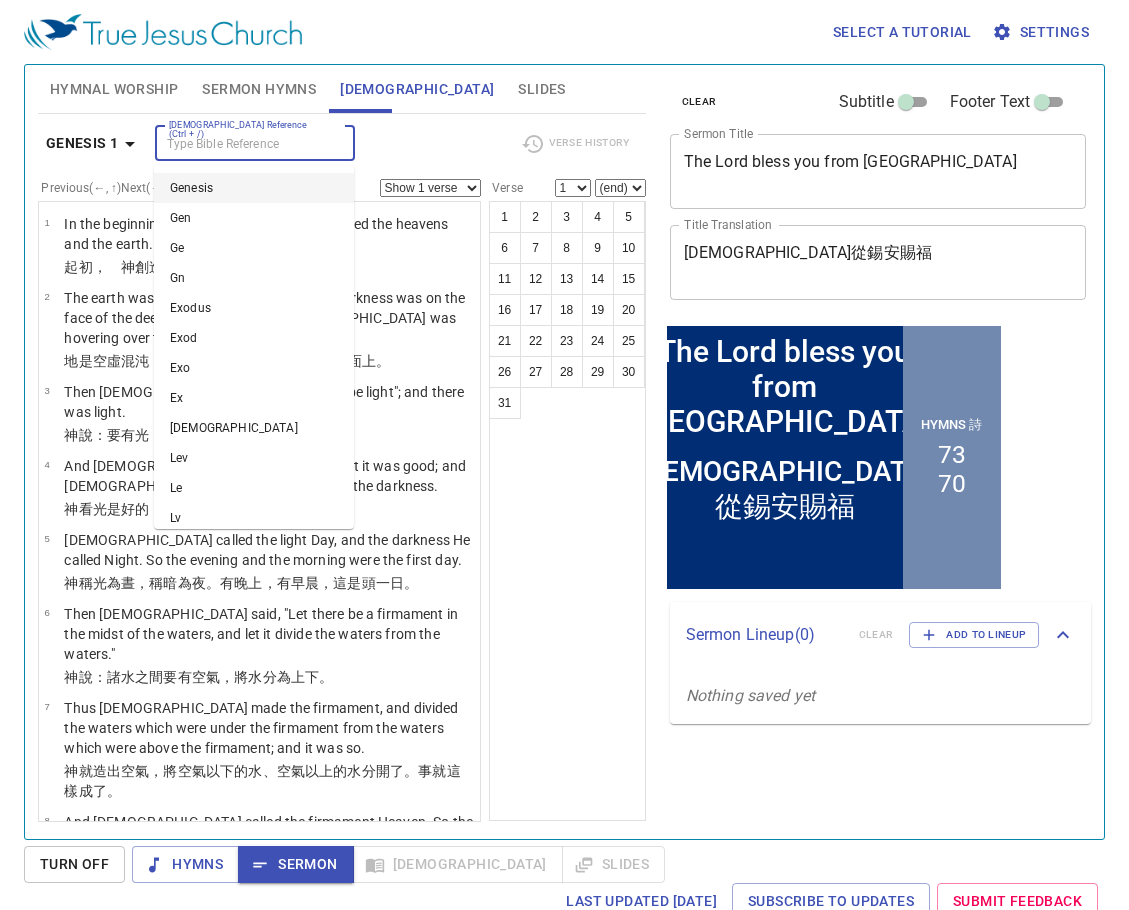 click on "[DEMOGRAPHIC_DATA] Reference (Ctrl + /)" at bounding box center (238, 143) 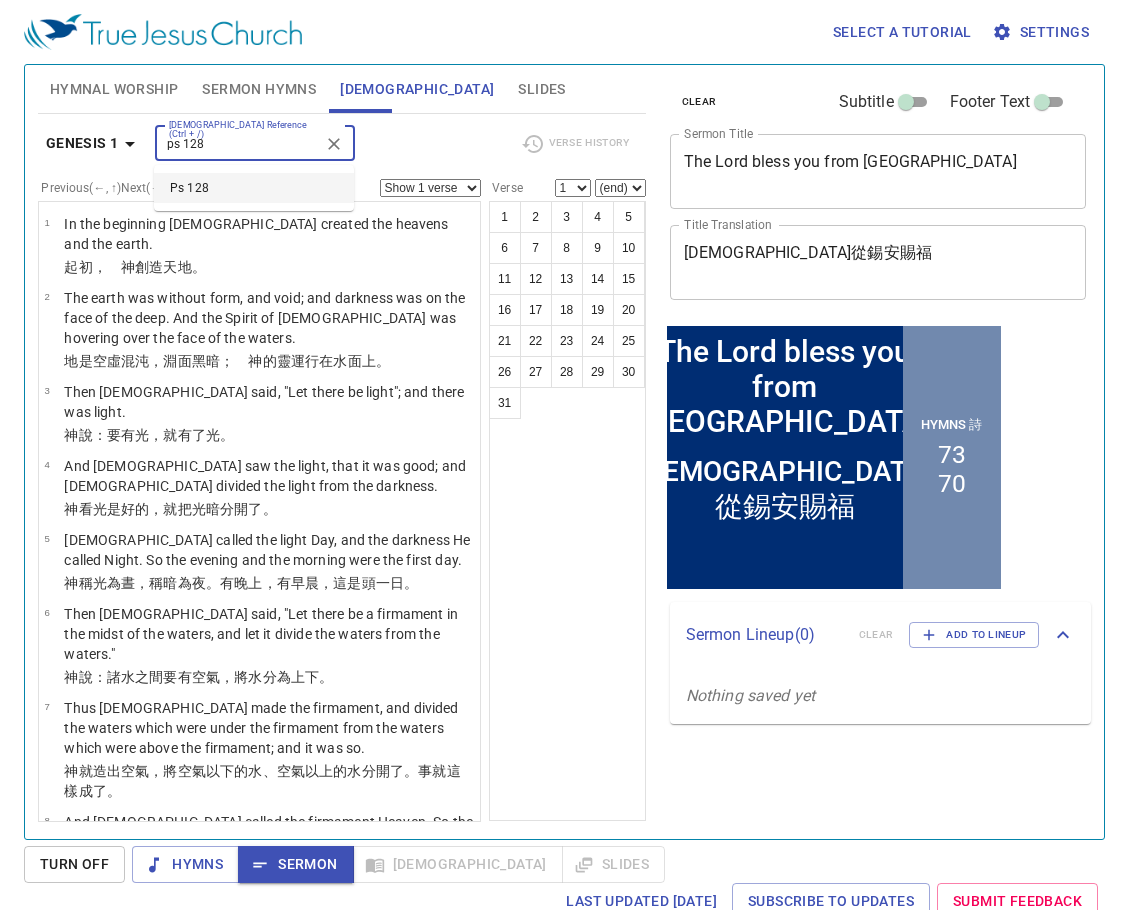 type on "ps 128" 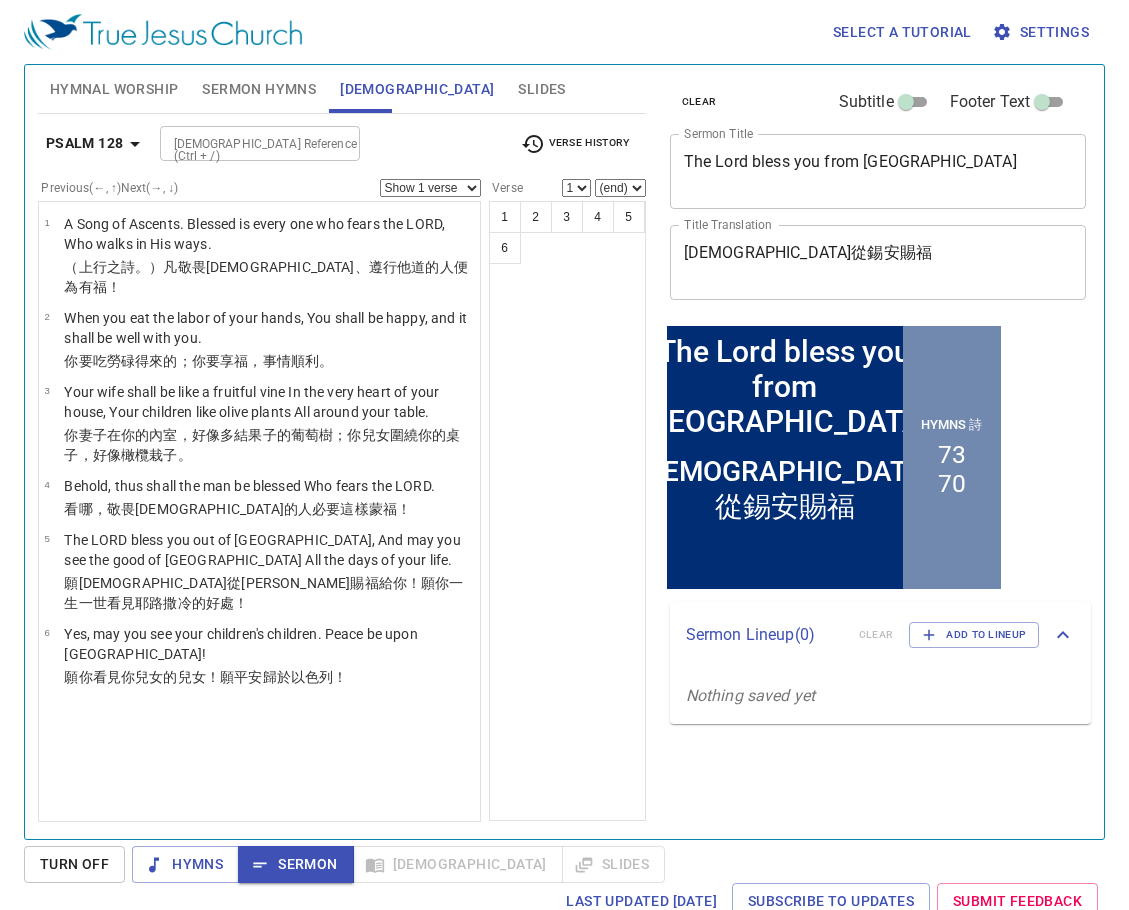 scroll, scrollTop: 0, scrollLeft: 0, axis: both 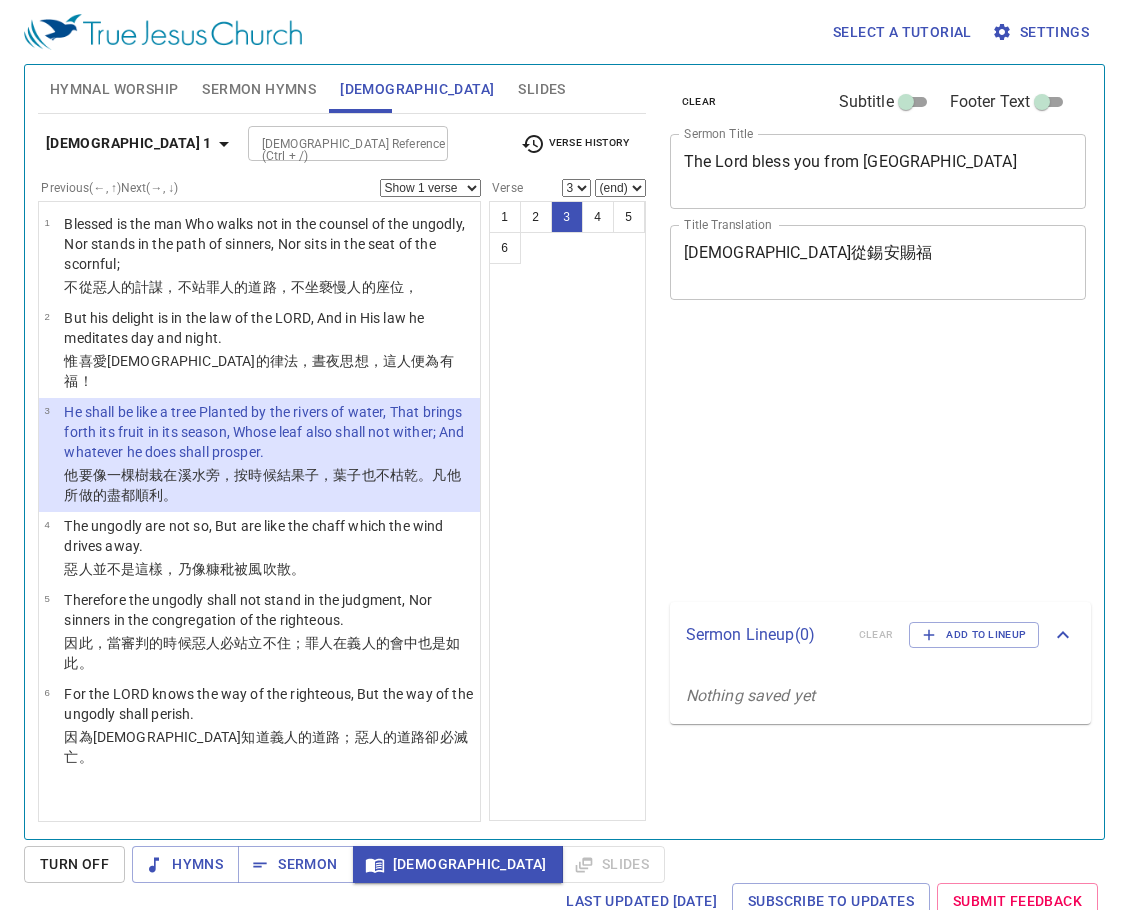 select on "3" 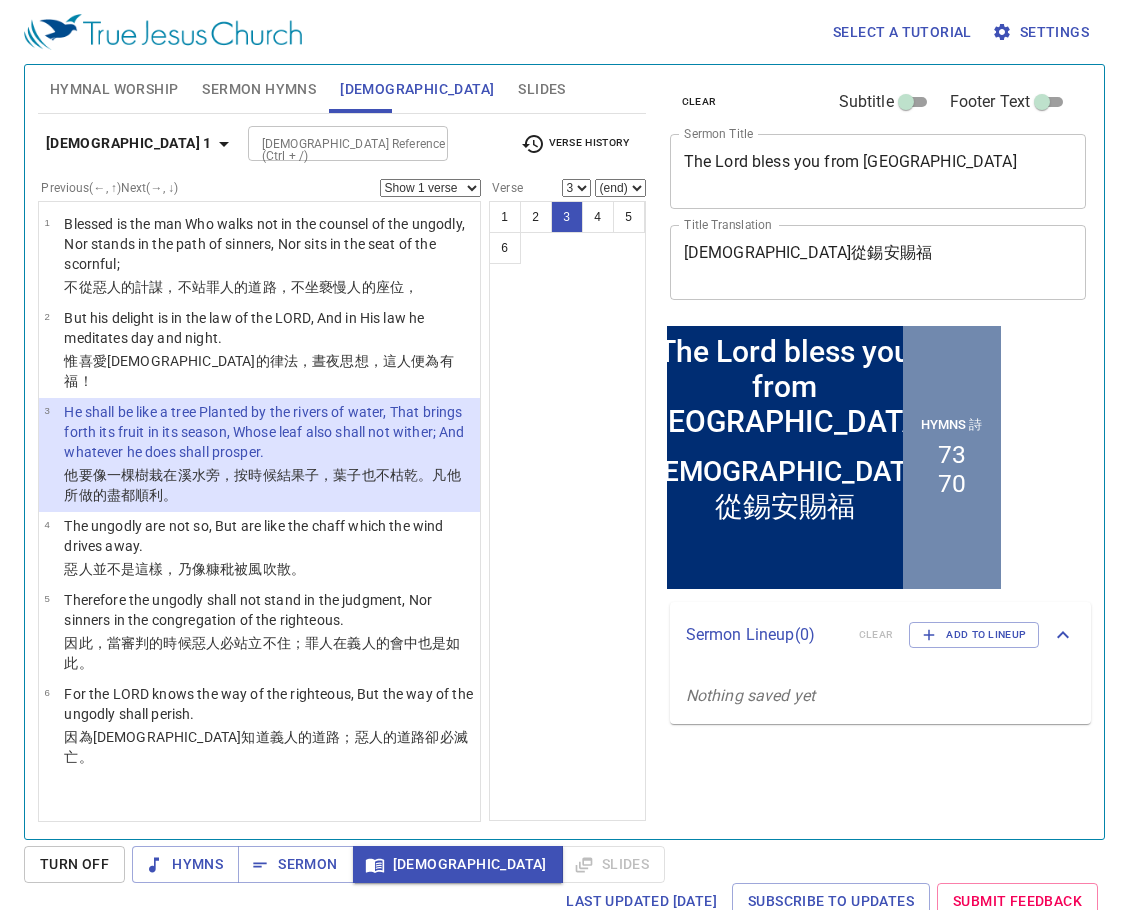 scroll, scrollTop: 0, scrollLeft: 0, axis: both 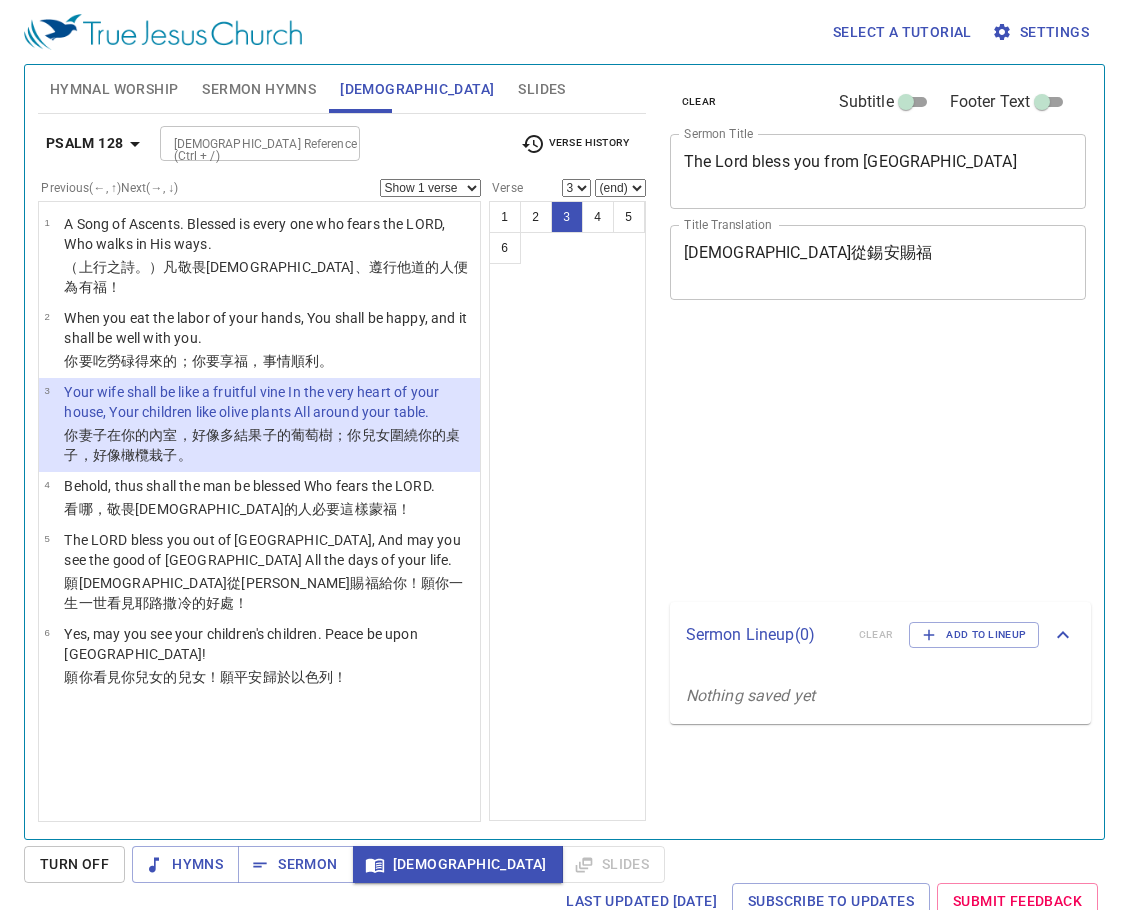 select on "3" 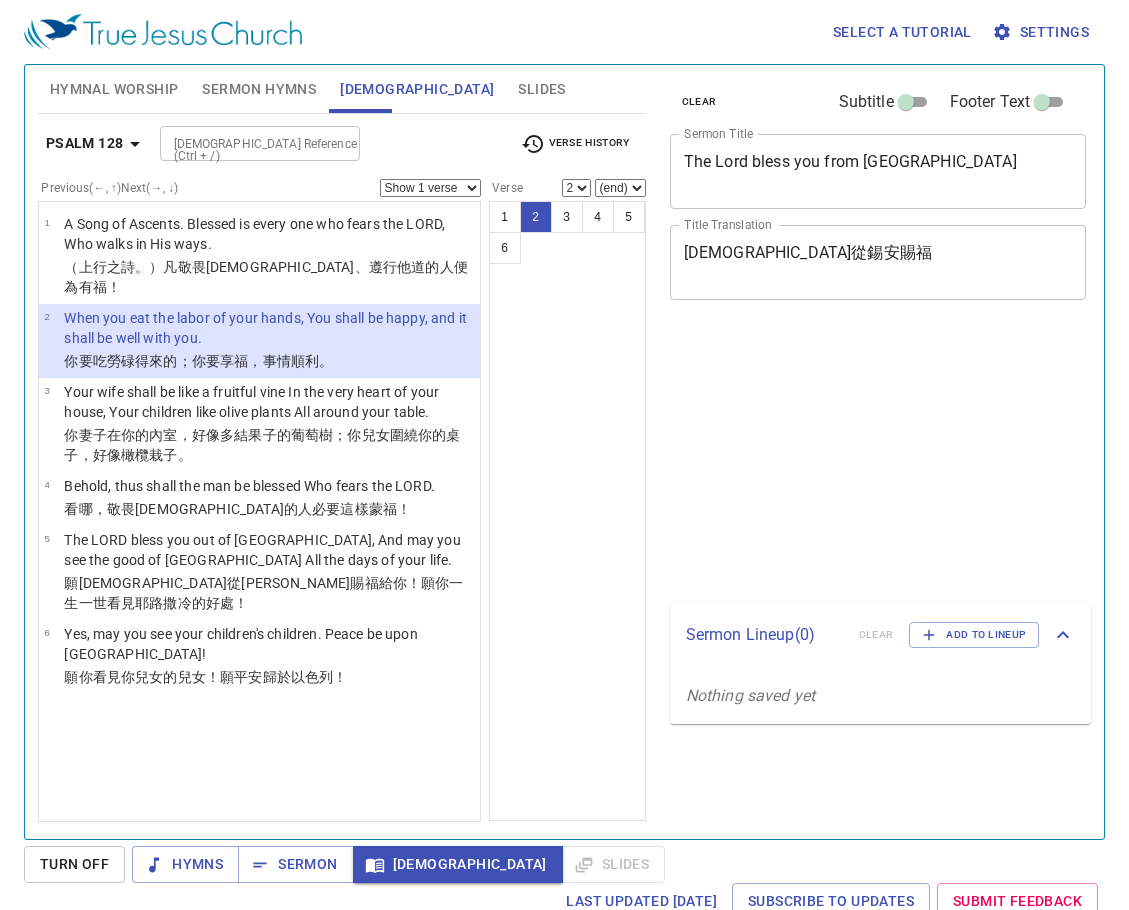 select on "2" 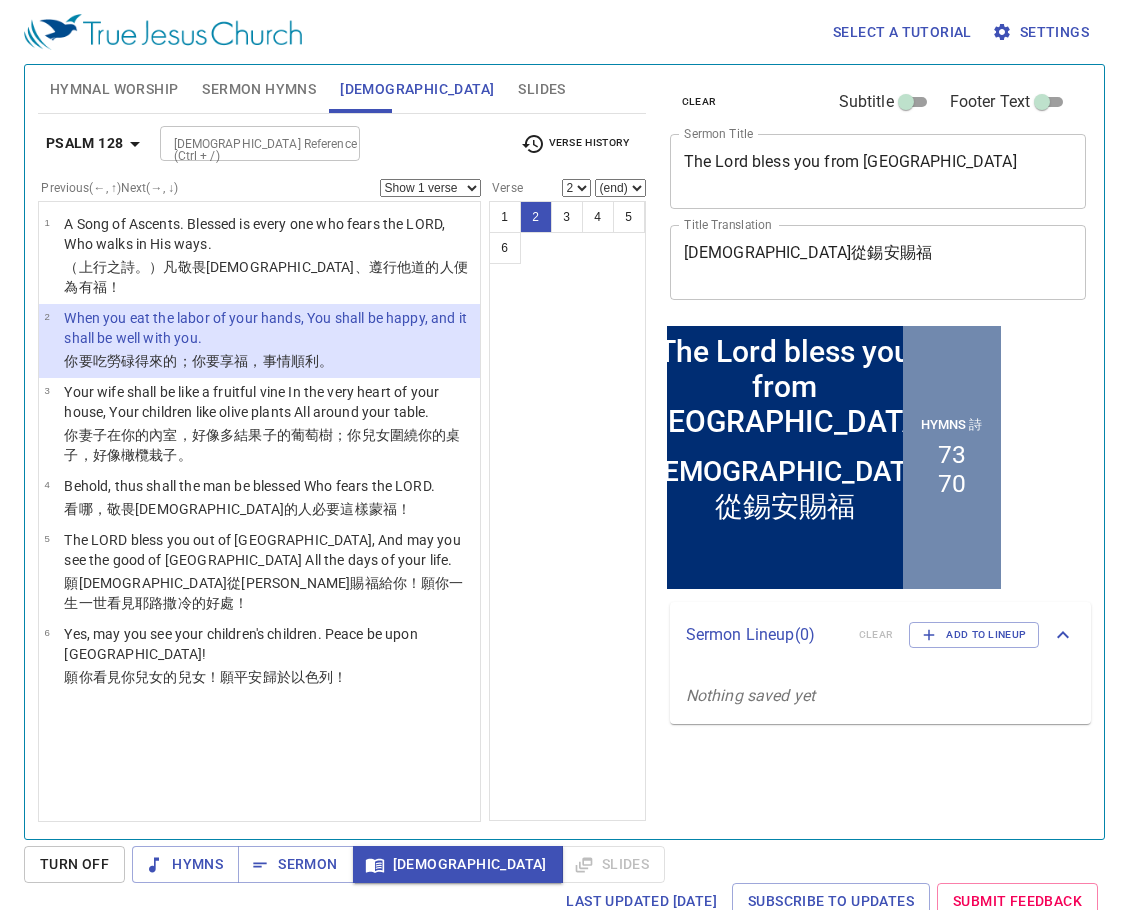 scroll, scrollTop: 0, scrollLeft: 0, axis: both 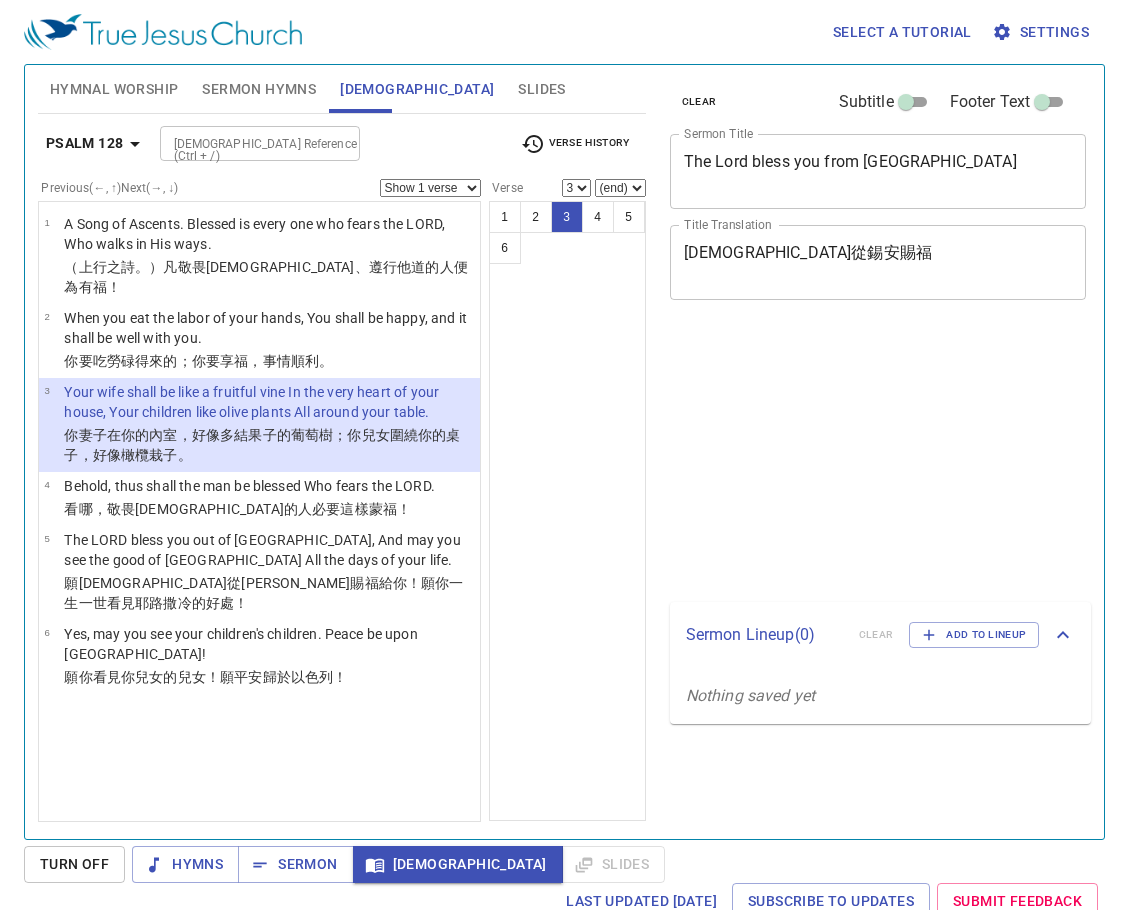 select on "3" 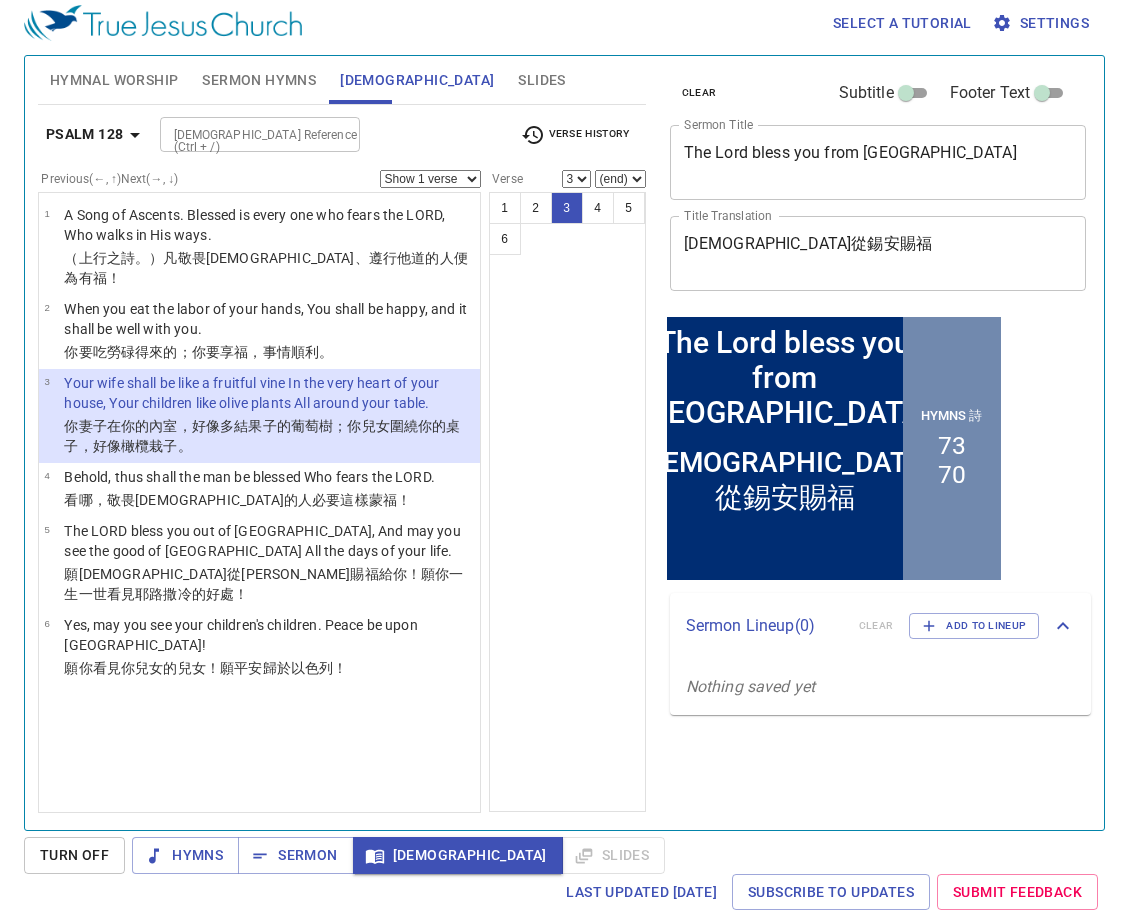 scroll, scrollTop: 0, scrollLeft: 0, axis: both 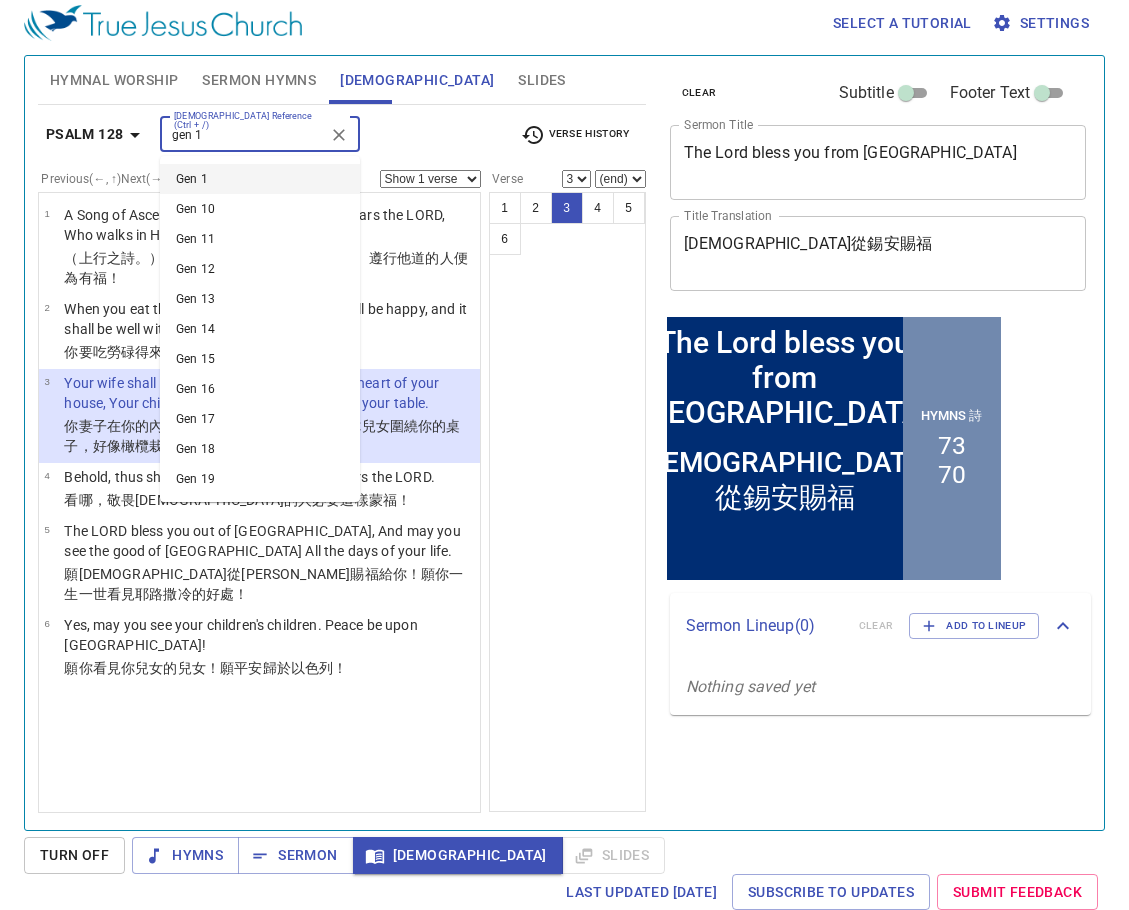 type on "gen 1" 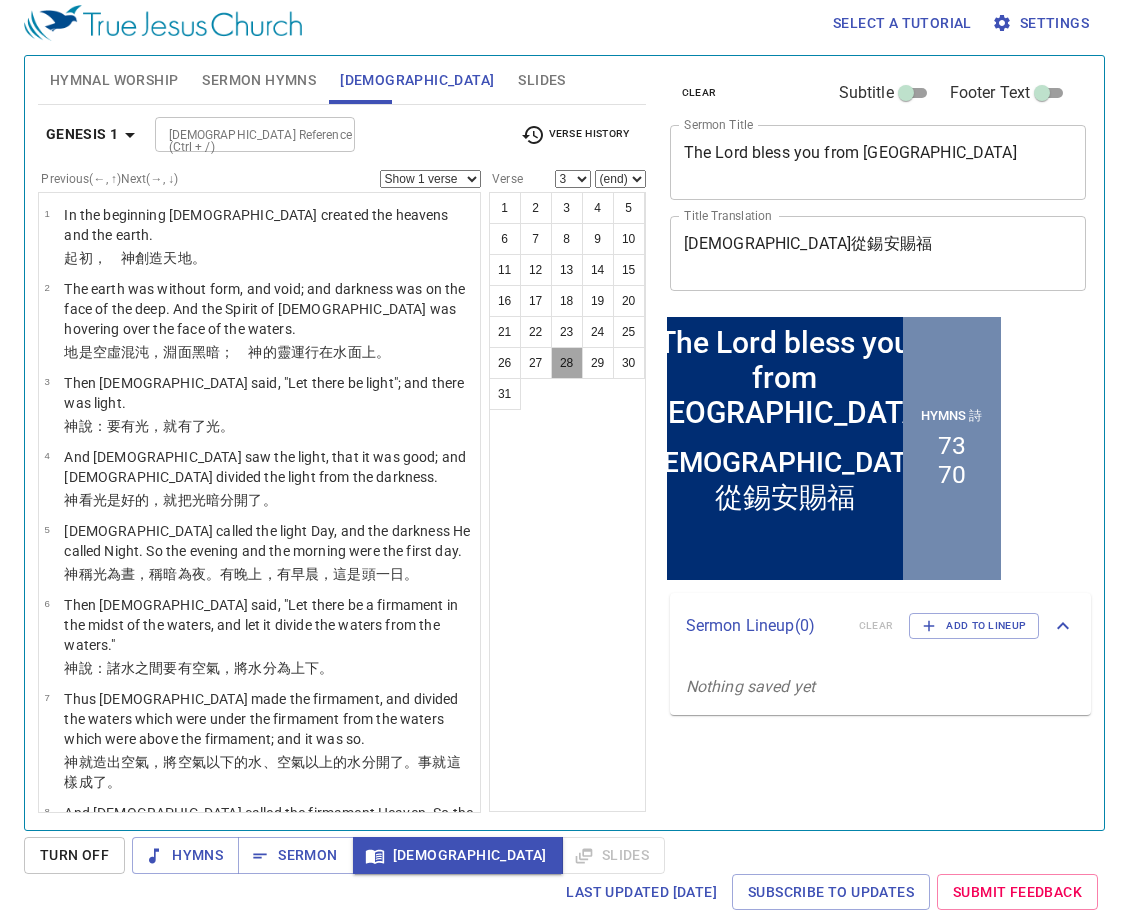 click on "28" at bounding box center (567, 363) 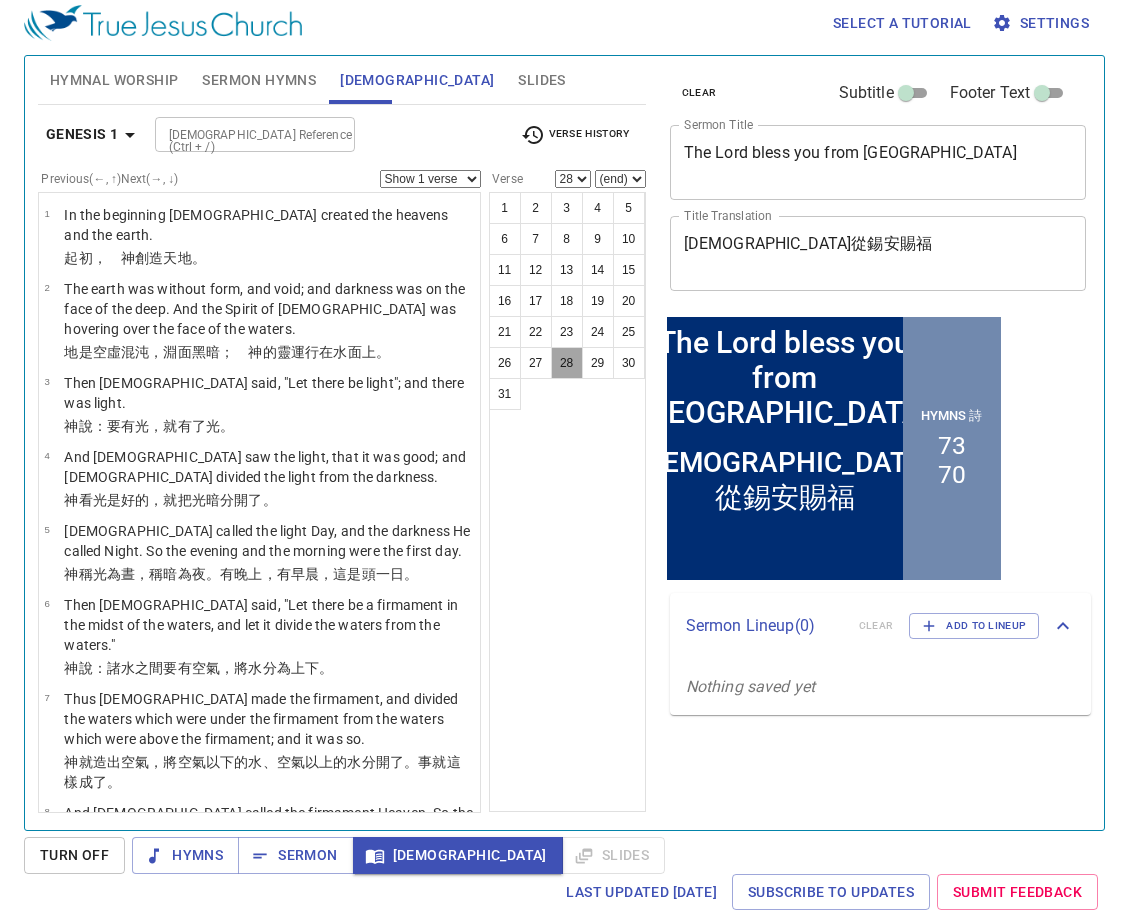 scroll, scrollTop: 2194, scrollLeft: 0, axis: vertical 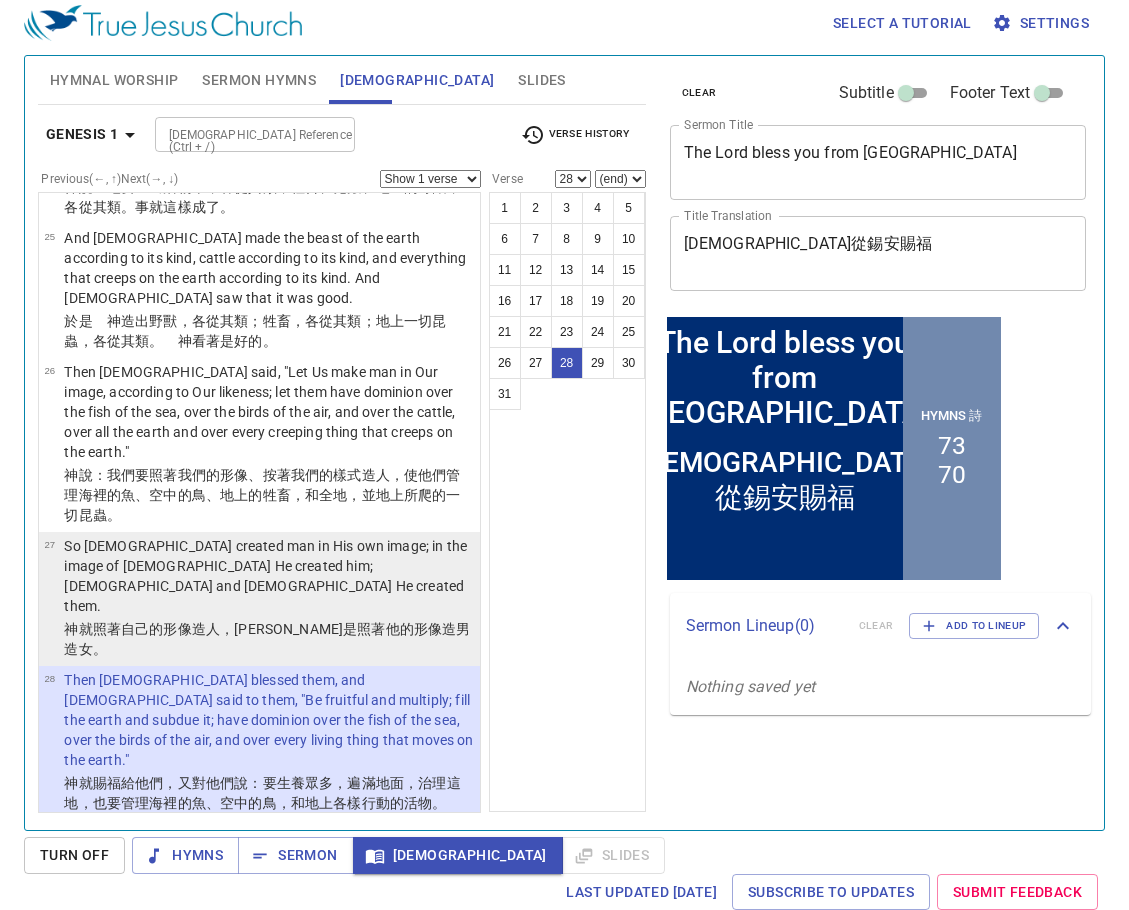 click on "So God created man in His own image; in the image of God He created him; male and female He created them." at bounding box center [269, 576] 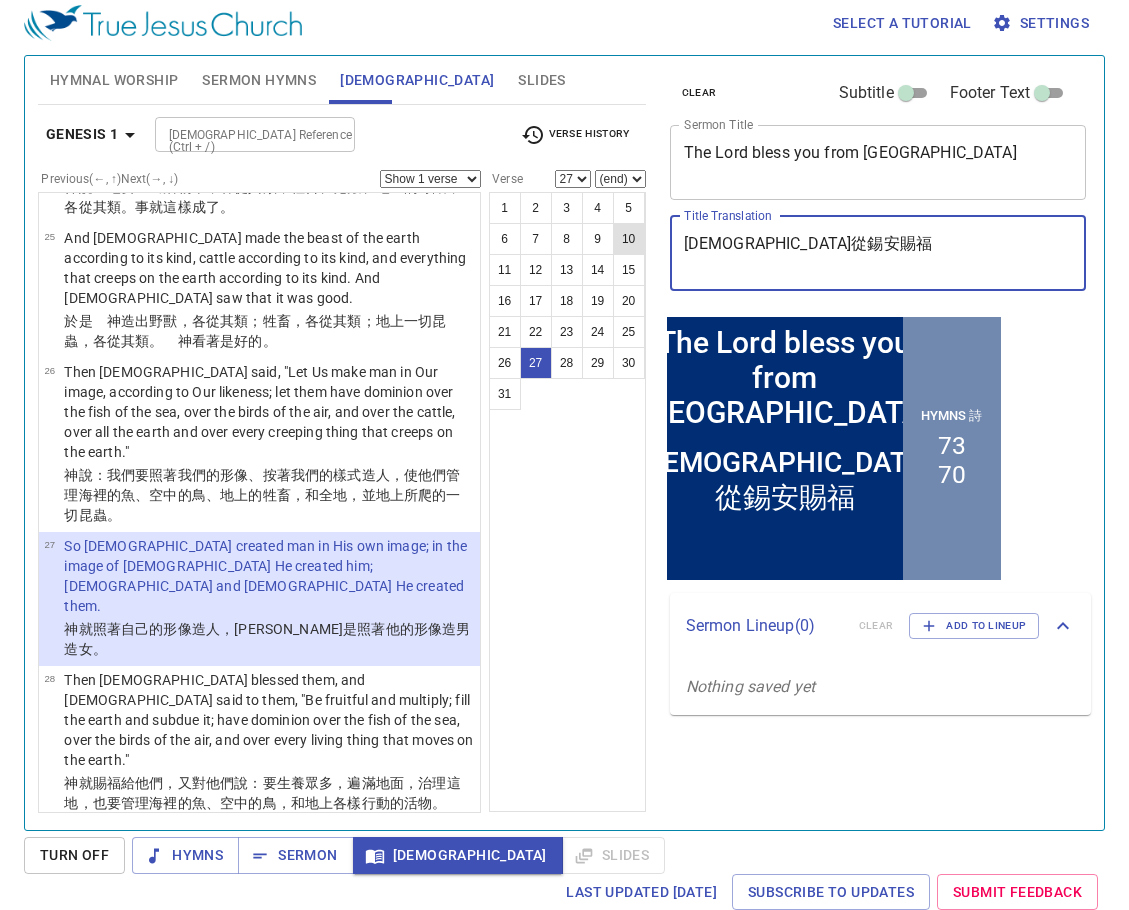drag, startPoint x: 831, startPoint y: 244, endPoint x: 619, endPoint y: 226, distance: 212.76277 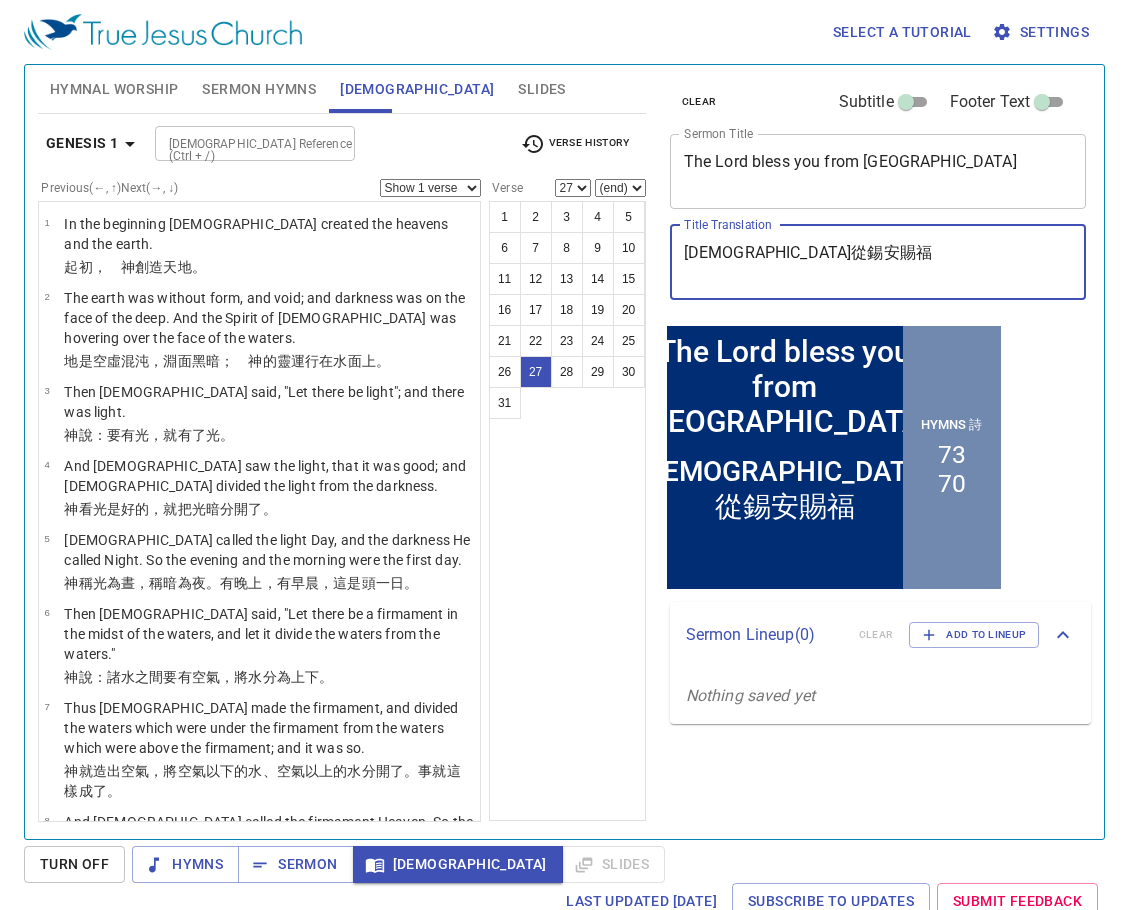 scroll, scrollTop: 9, scrollLeft: 0, axis: vertical 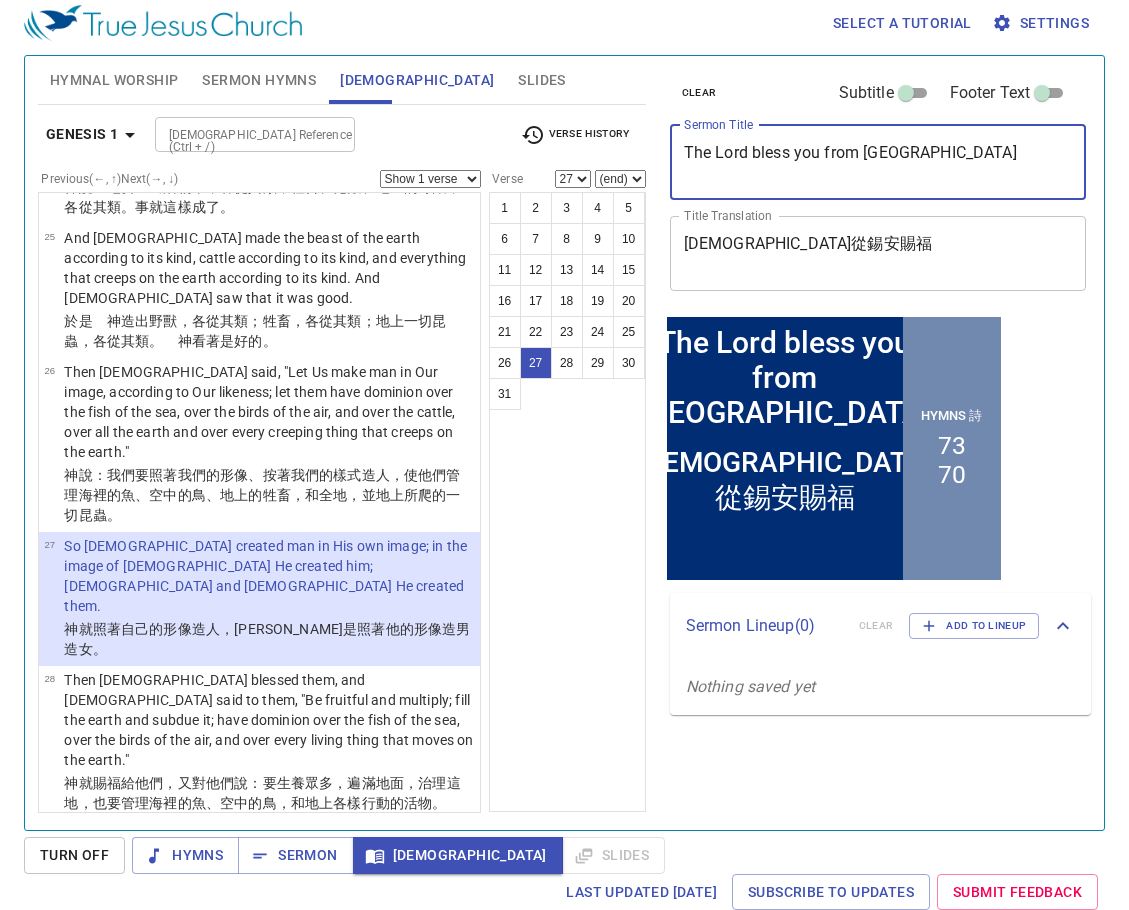 drag, startPoint x: 730, startPoint y: 142, endPoint x: 619, endPoint y: 120, distance: 113.15918 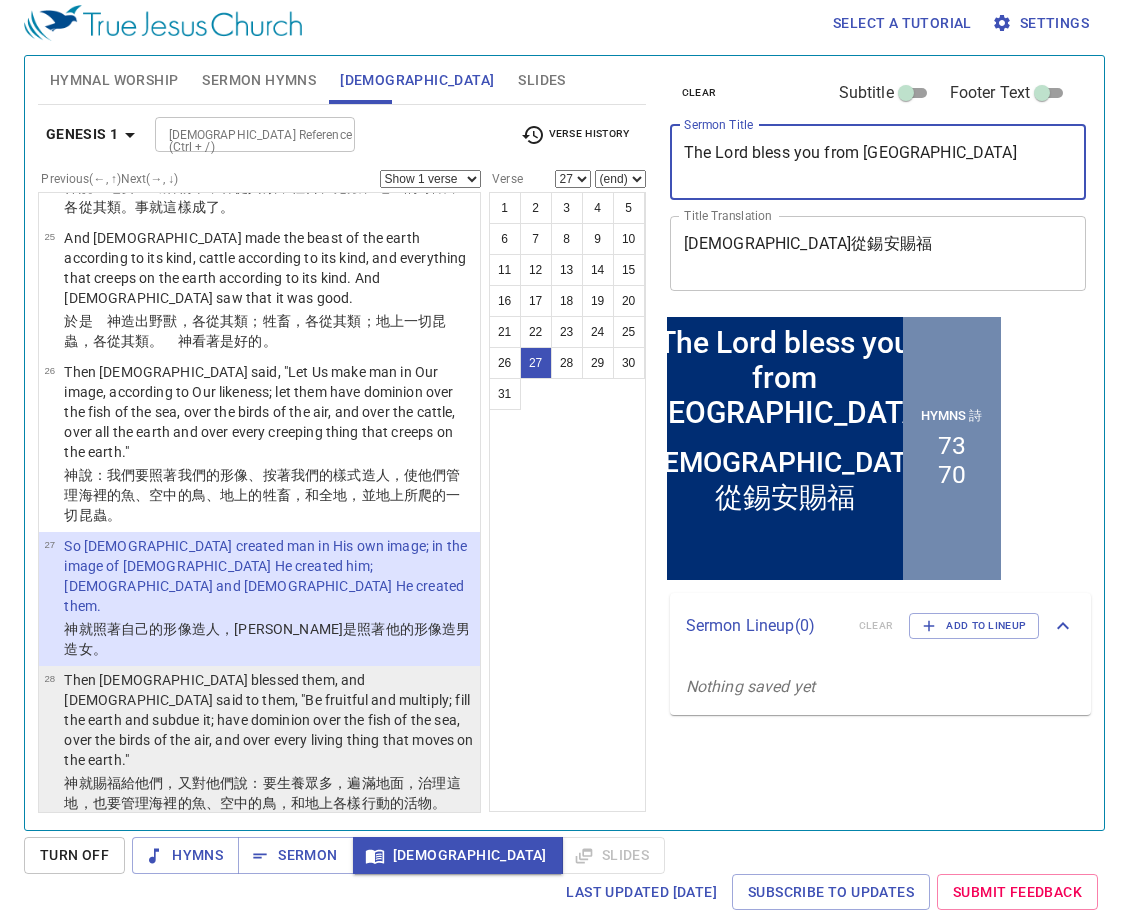 click on "Then God blessed them, and God said to them, "Be fruitful and multiply; fill the earth and subdue it; have dominion over the fish of the sea, over the birds of the air, and over every living thing that moves on the earth."" at bounding box center (269, 720) 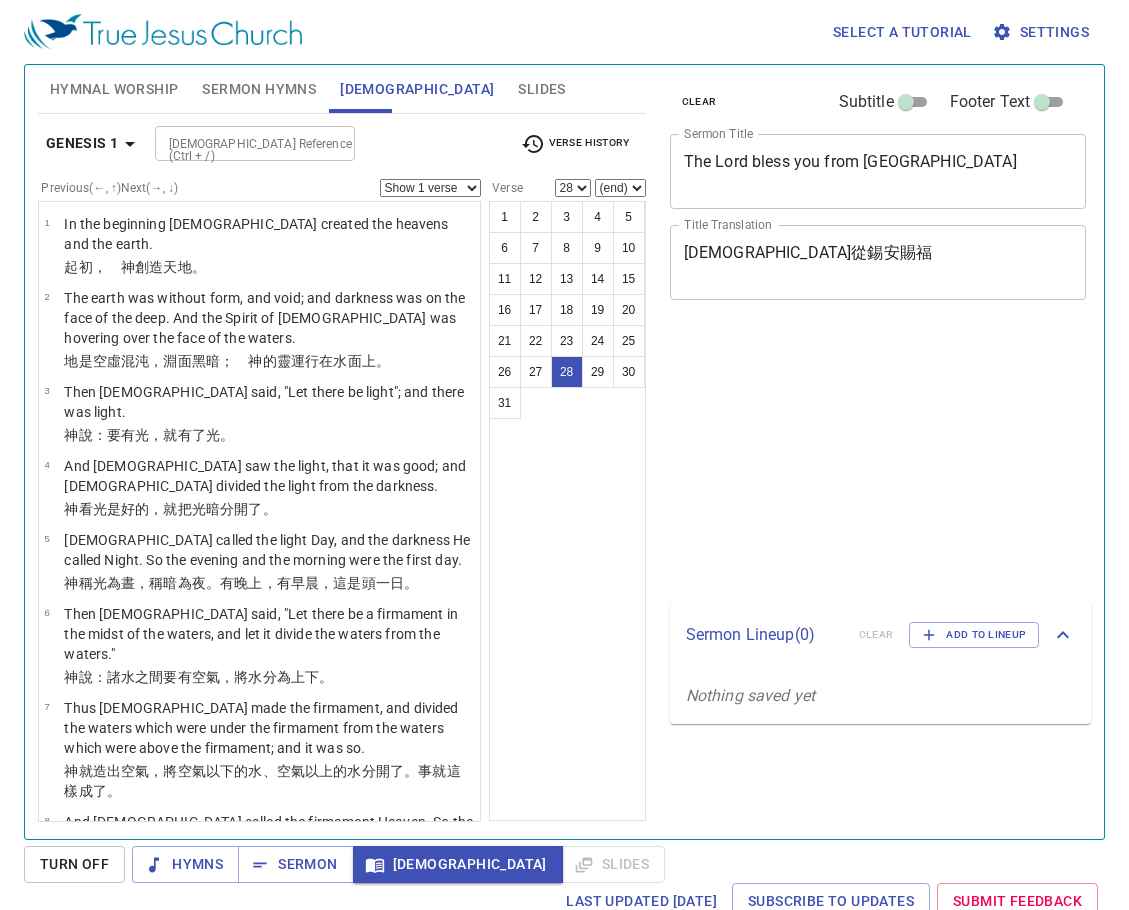 select on "28" 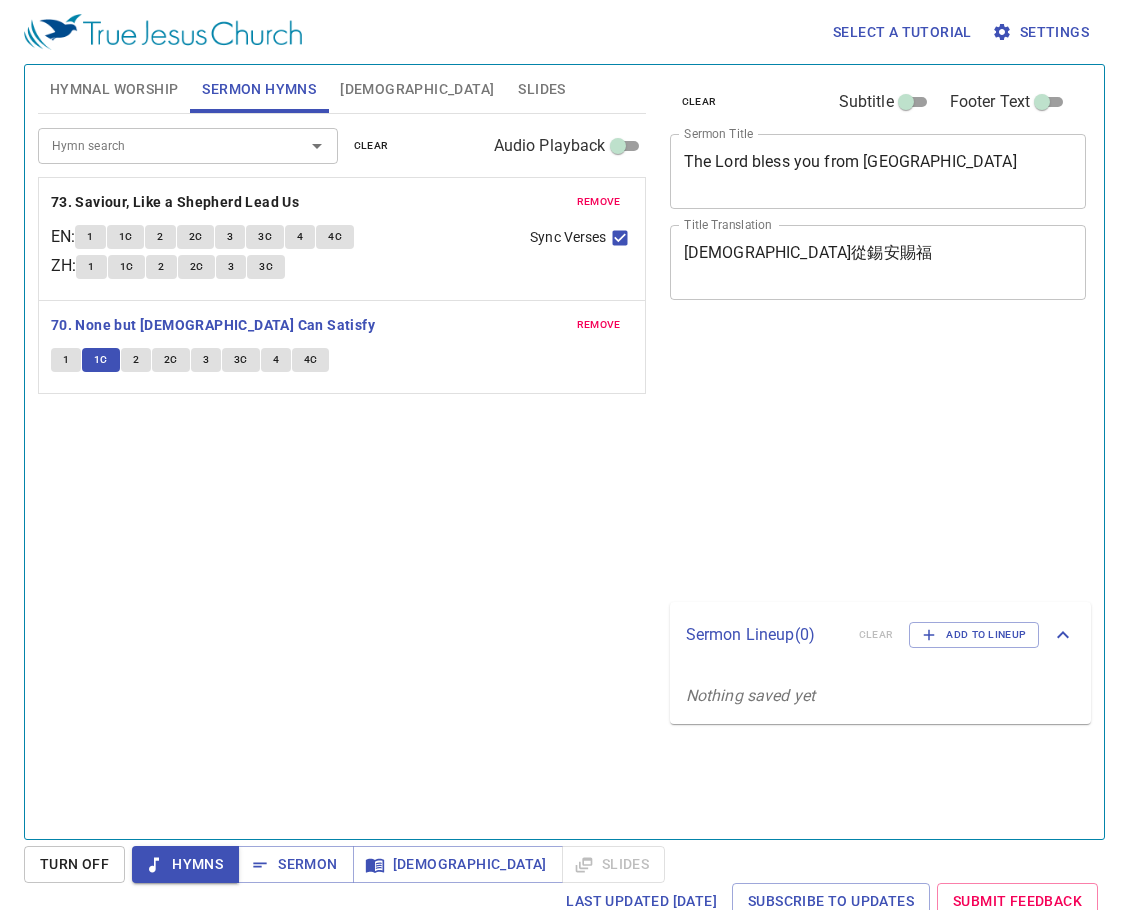scroll, scrollTop: 9, scrollLeft: 0, axis: vertical 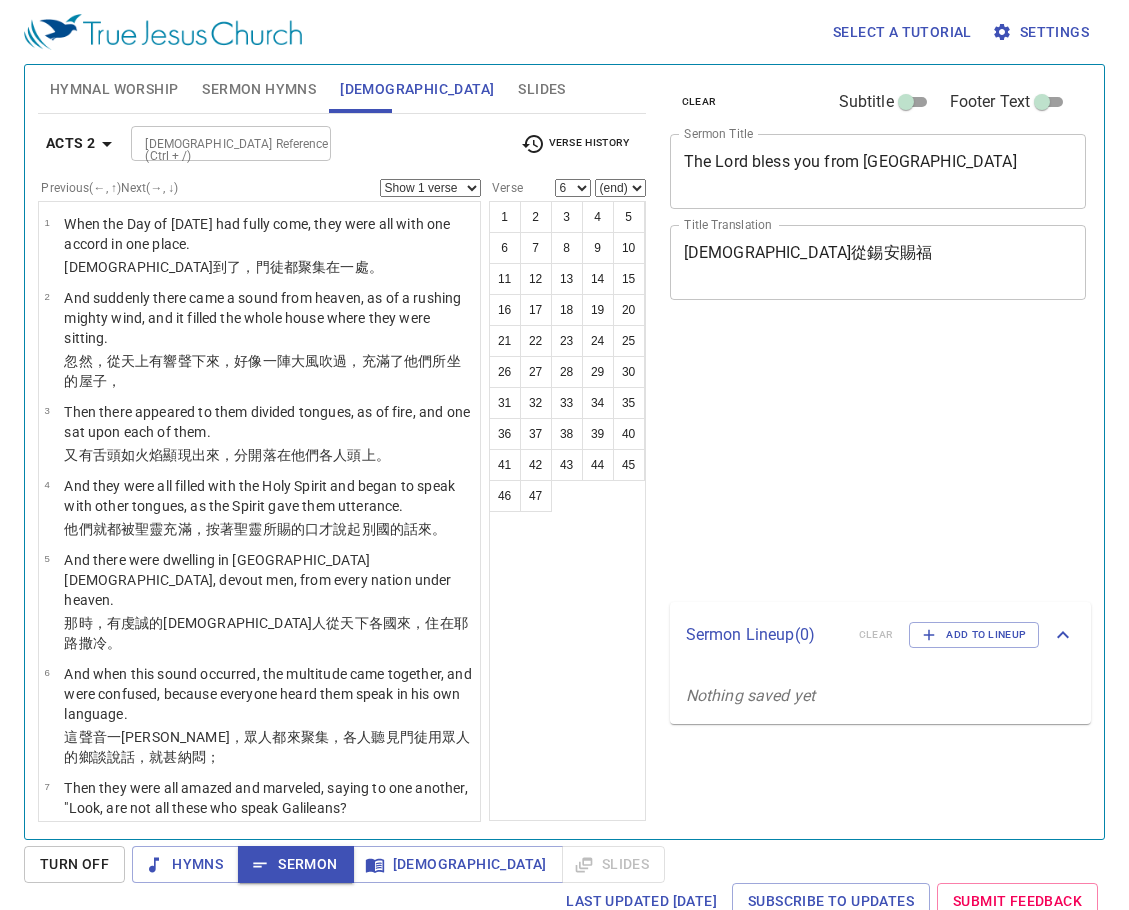 select on "6" 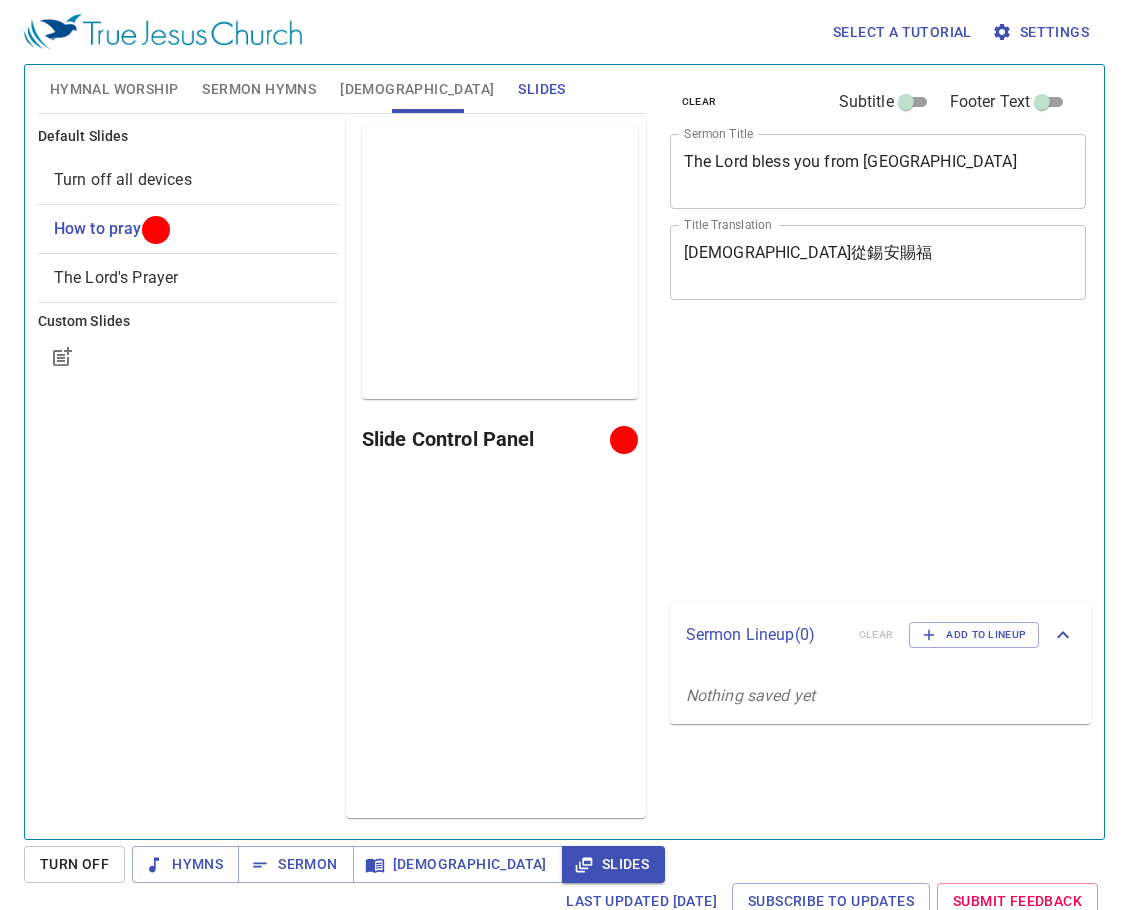 scroll, scrollTop: 0, scrollLeft: 0, axis: both 